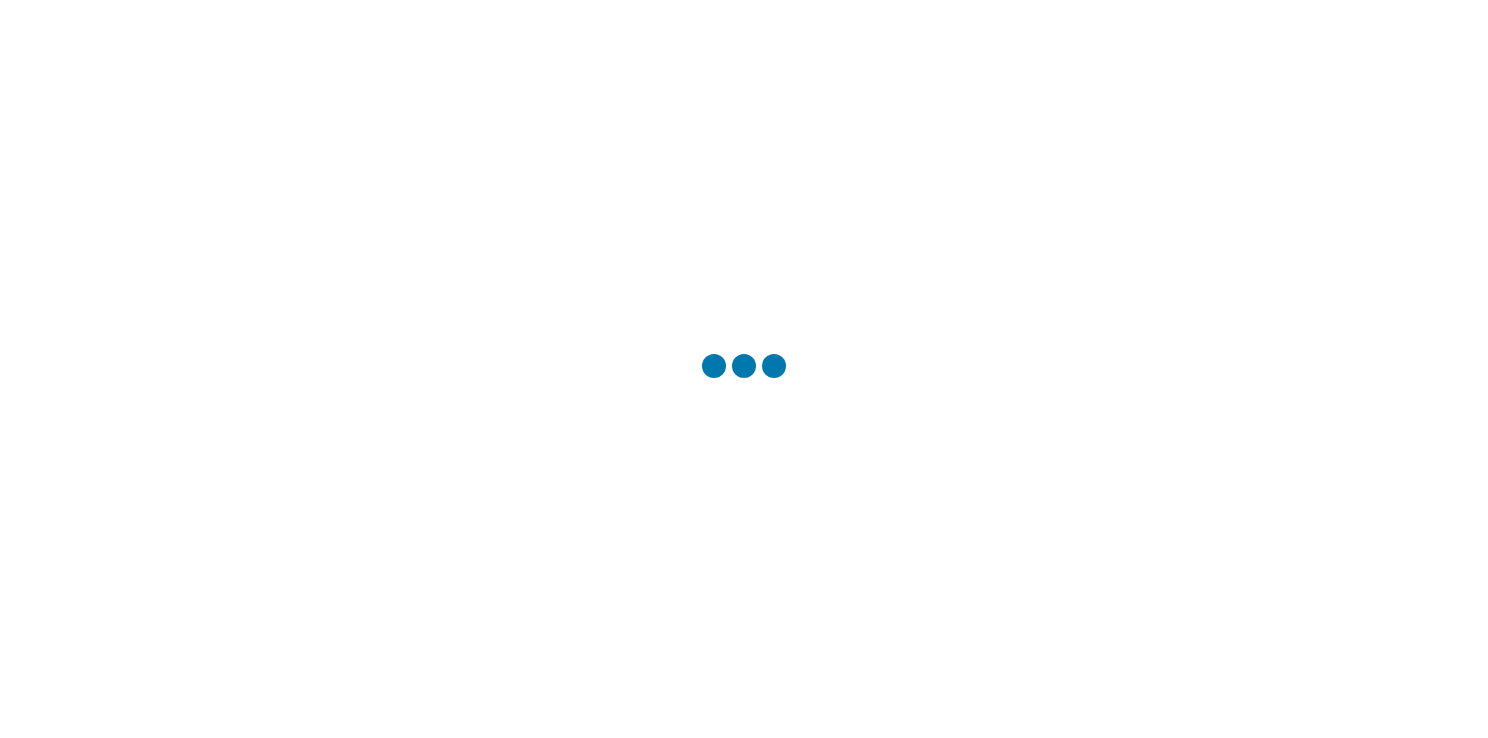 scroll, scrollTop: 0, scrollLeft: 0, axis: both 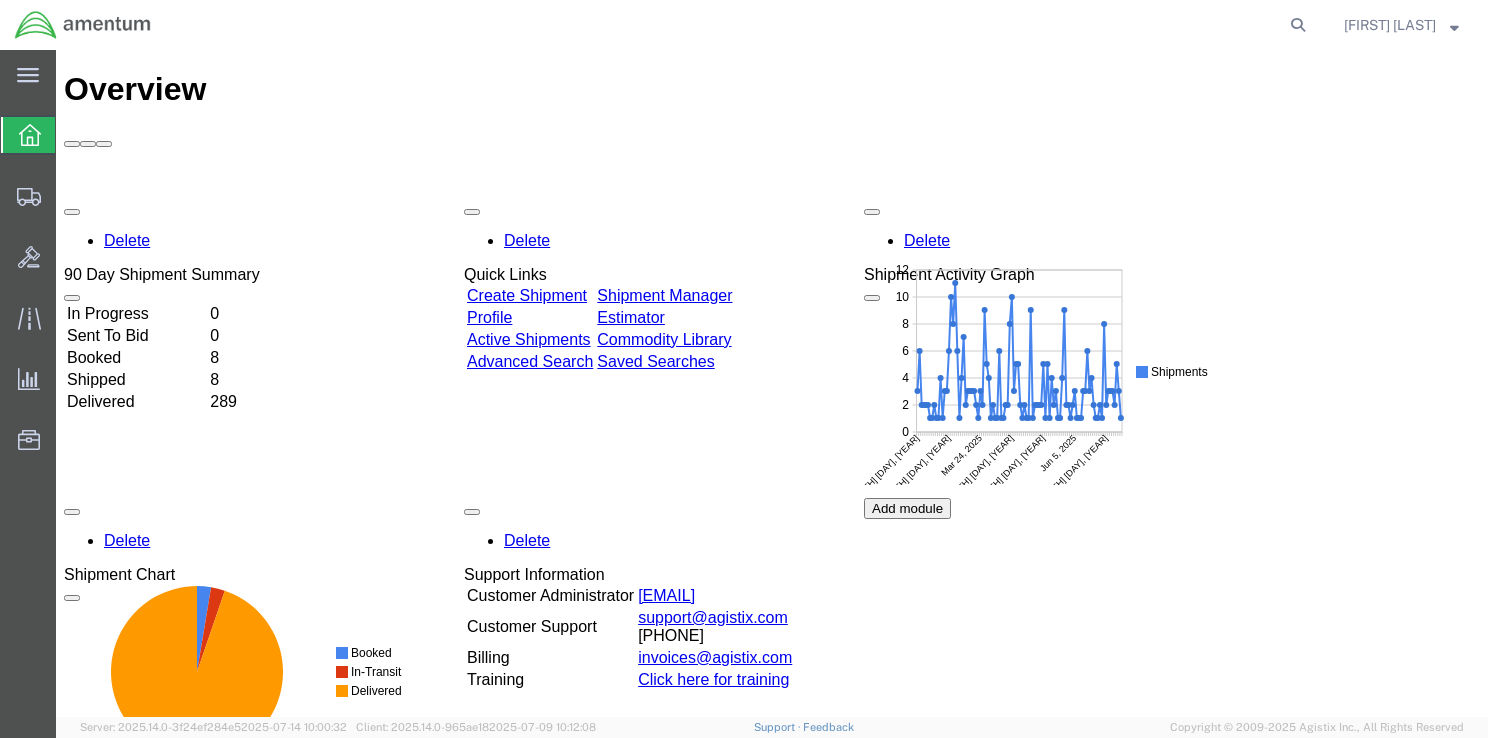 click on "In Progress" at bounding box center [136, 314] 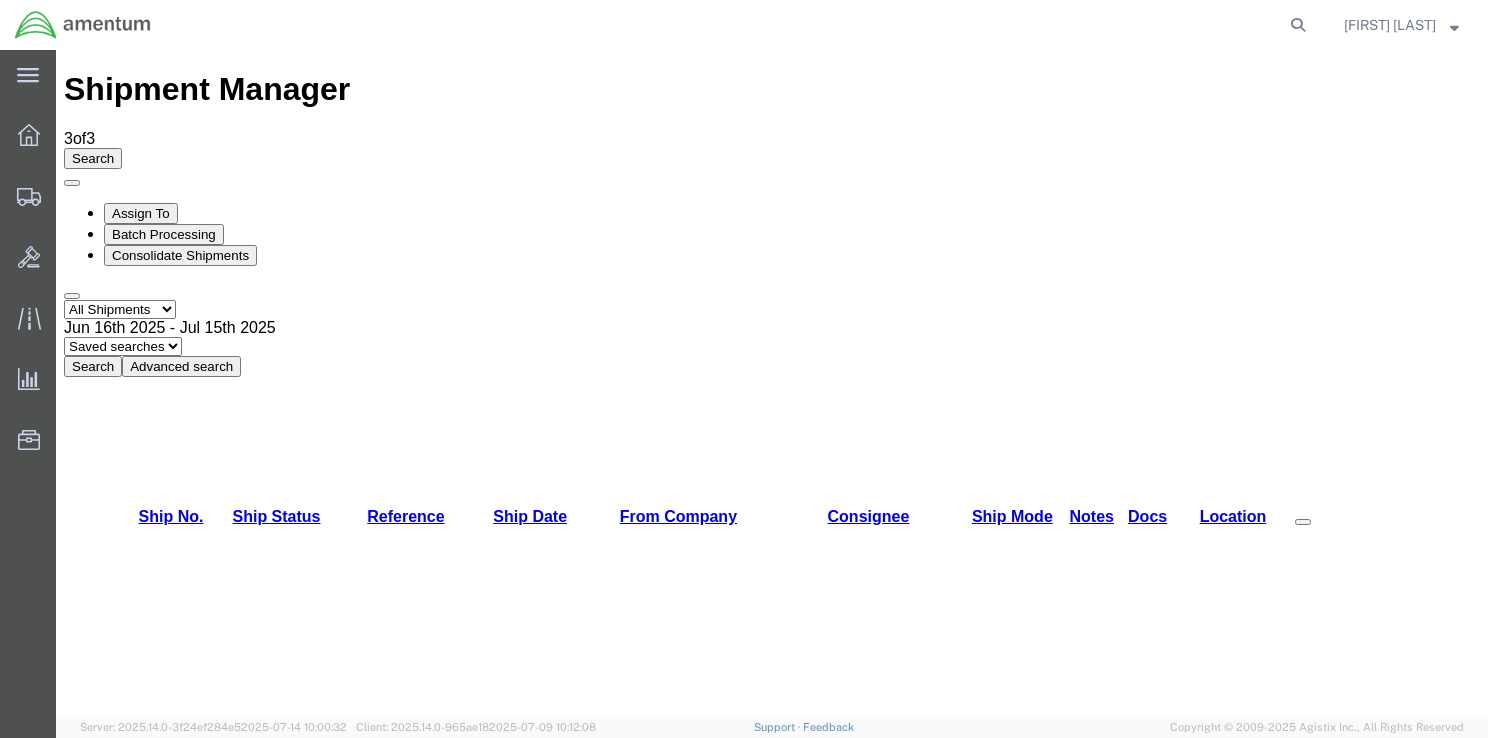 click on "[NUMBER]" at bounding box center [163, 1652] 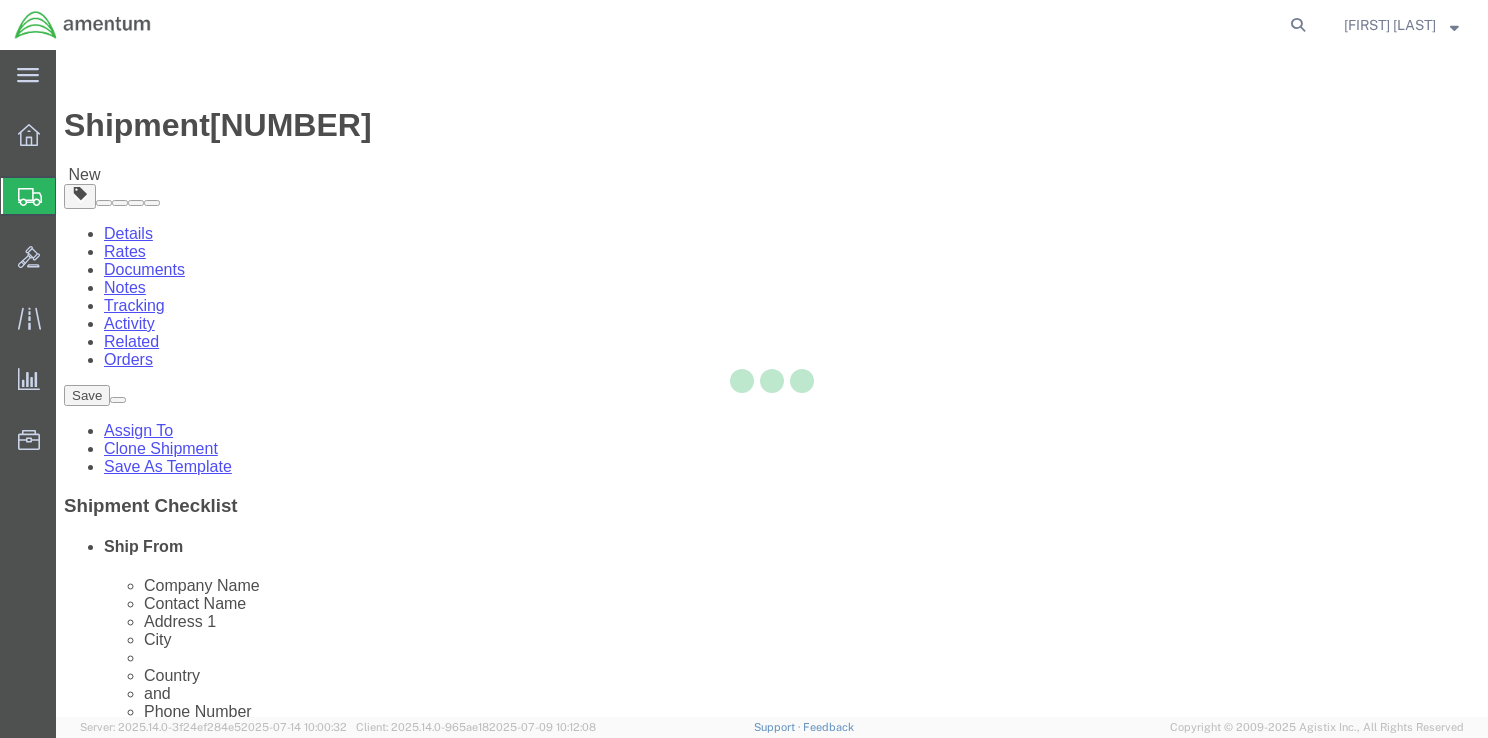 select on "42679" 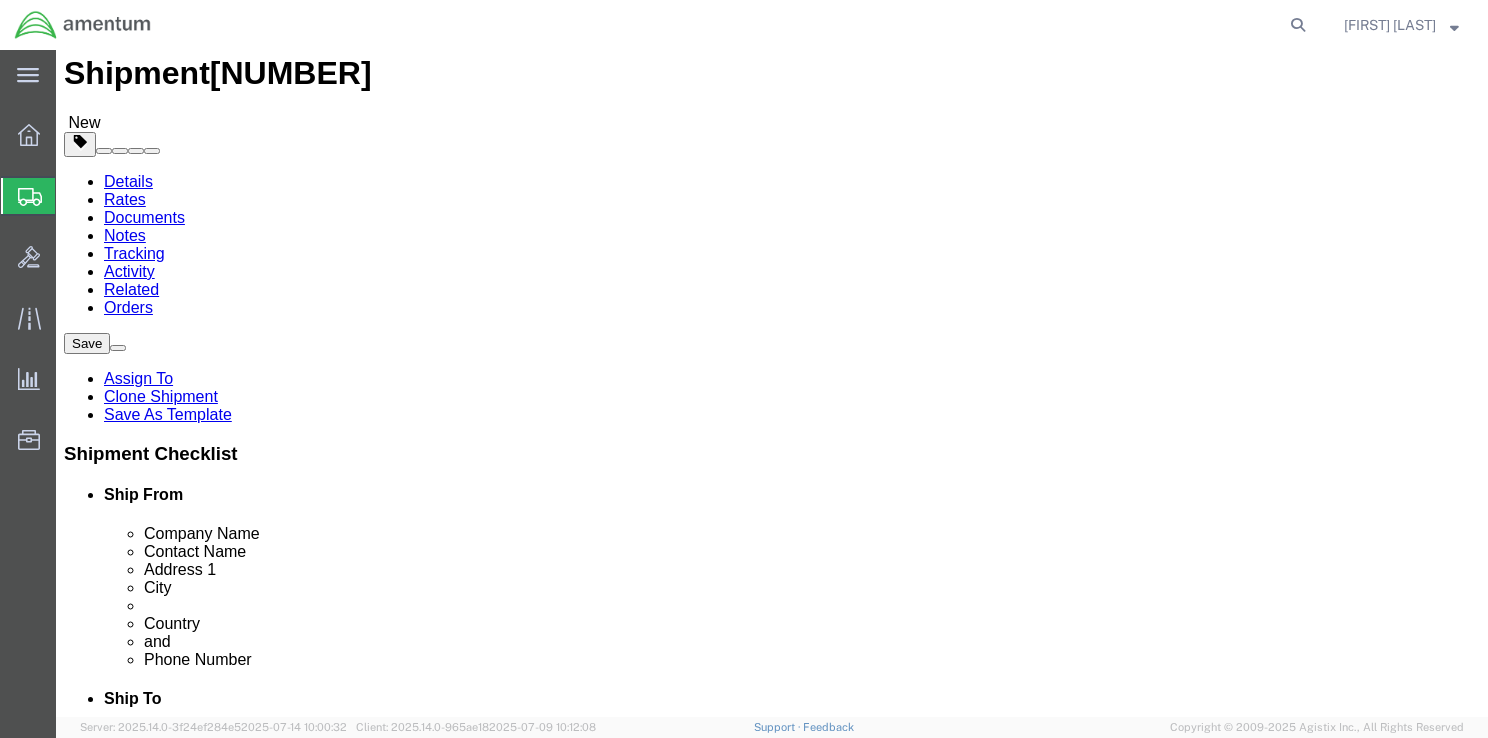 scroll, scrollTop: 100, scrollLeft: 0, axis: vertical 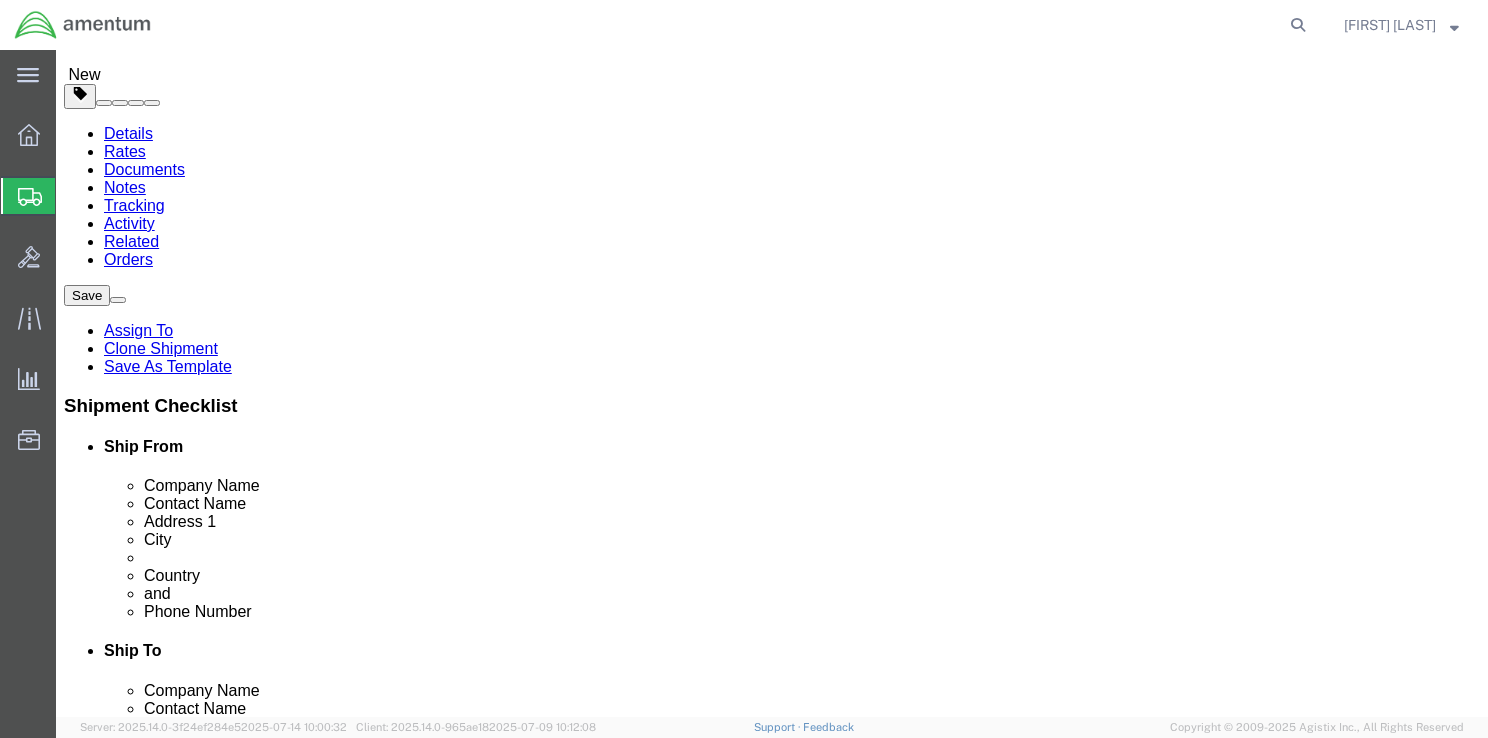 drag, startPoint x: 304, startPoint y: 315, endPoint x: 148, endPoint y: 312, distance: 156.02884 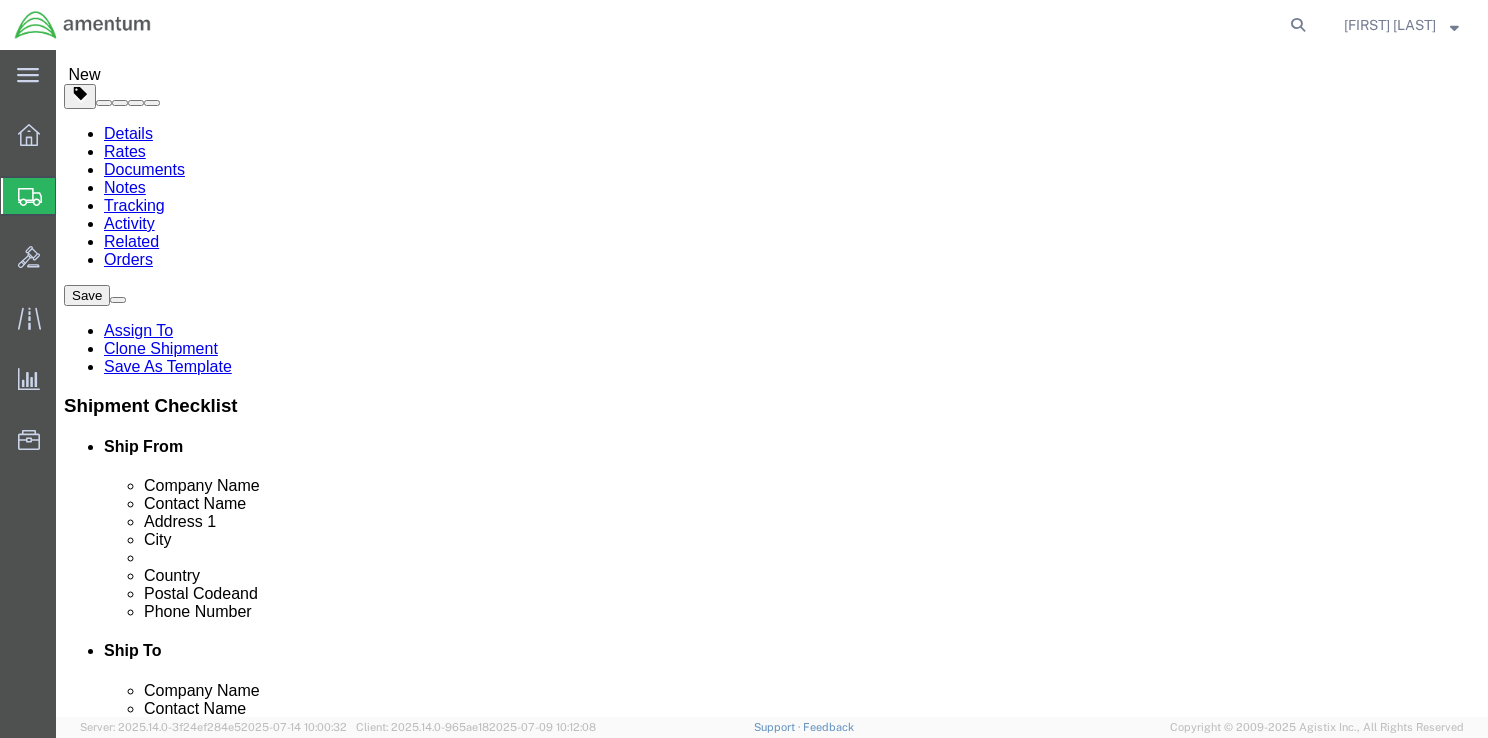 scroll, scrollTop: 300, scrollLeft: 0, axis: vertical 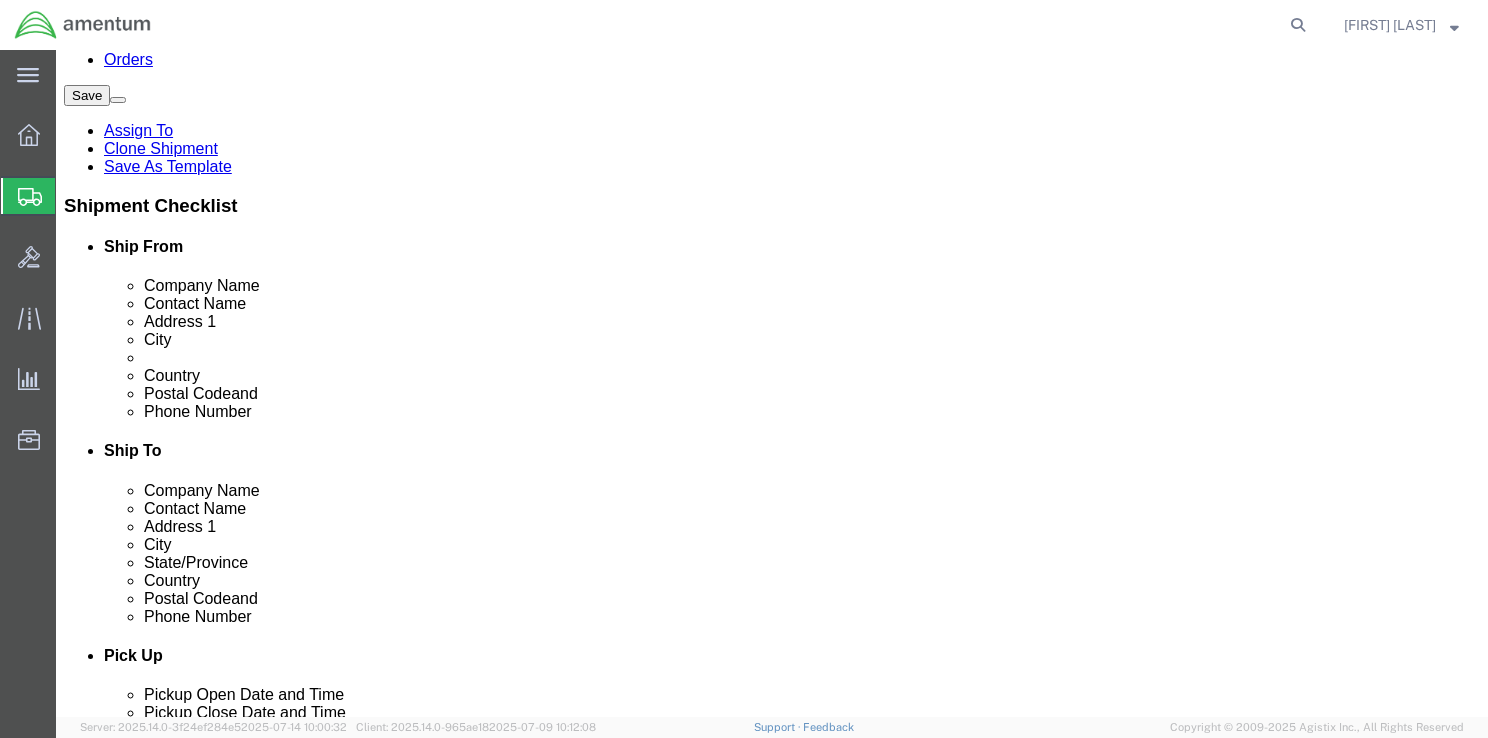 type on "[FIRST] [LAST]" 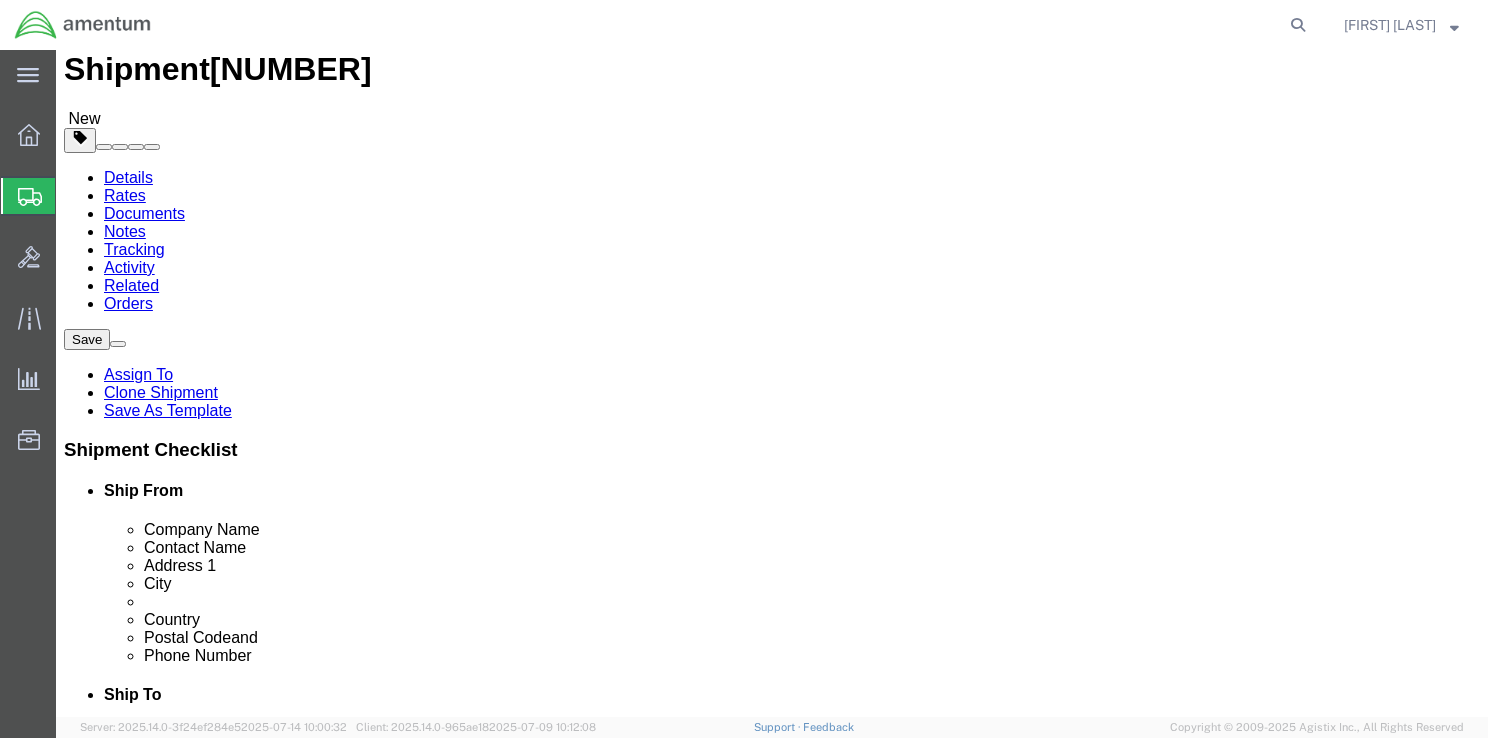 scroll, scrollTop: 100, scrollLeft: 0, axis: vertical 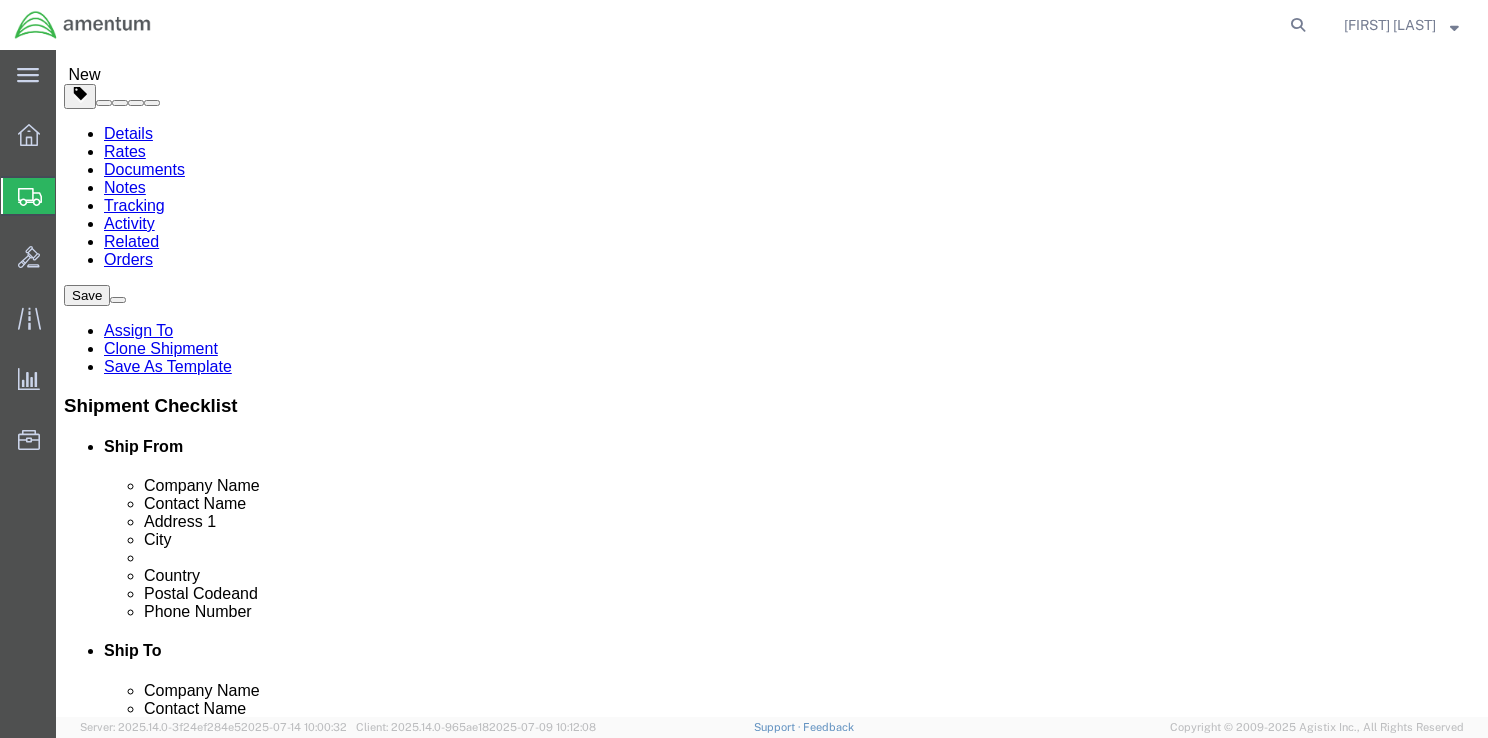 click on "," 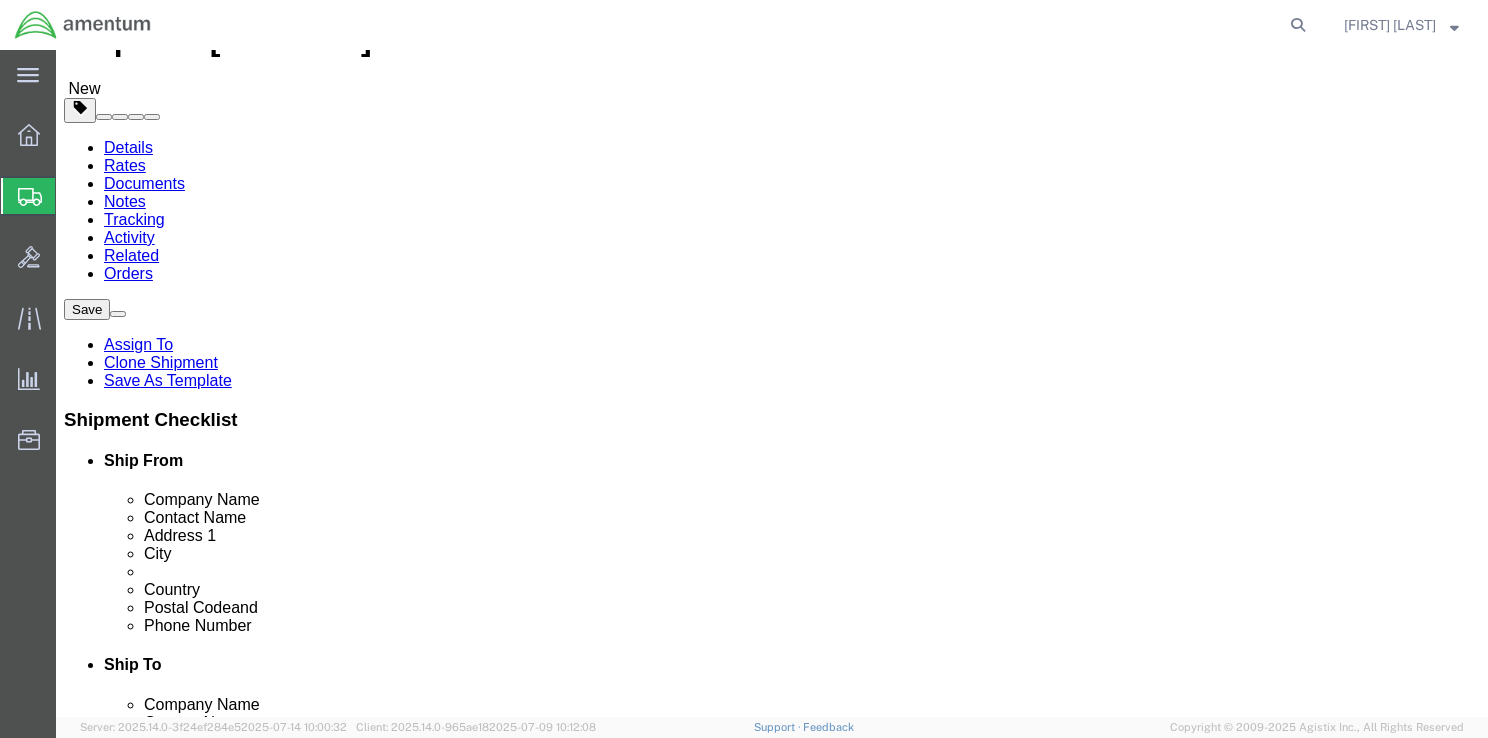 scroll, scrollTop: 0, scrollLeft: 0, axis: both 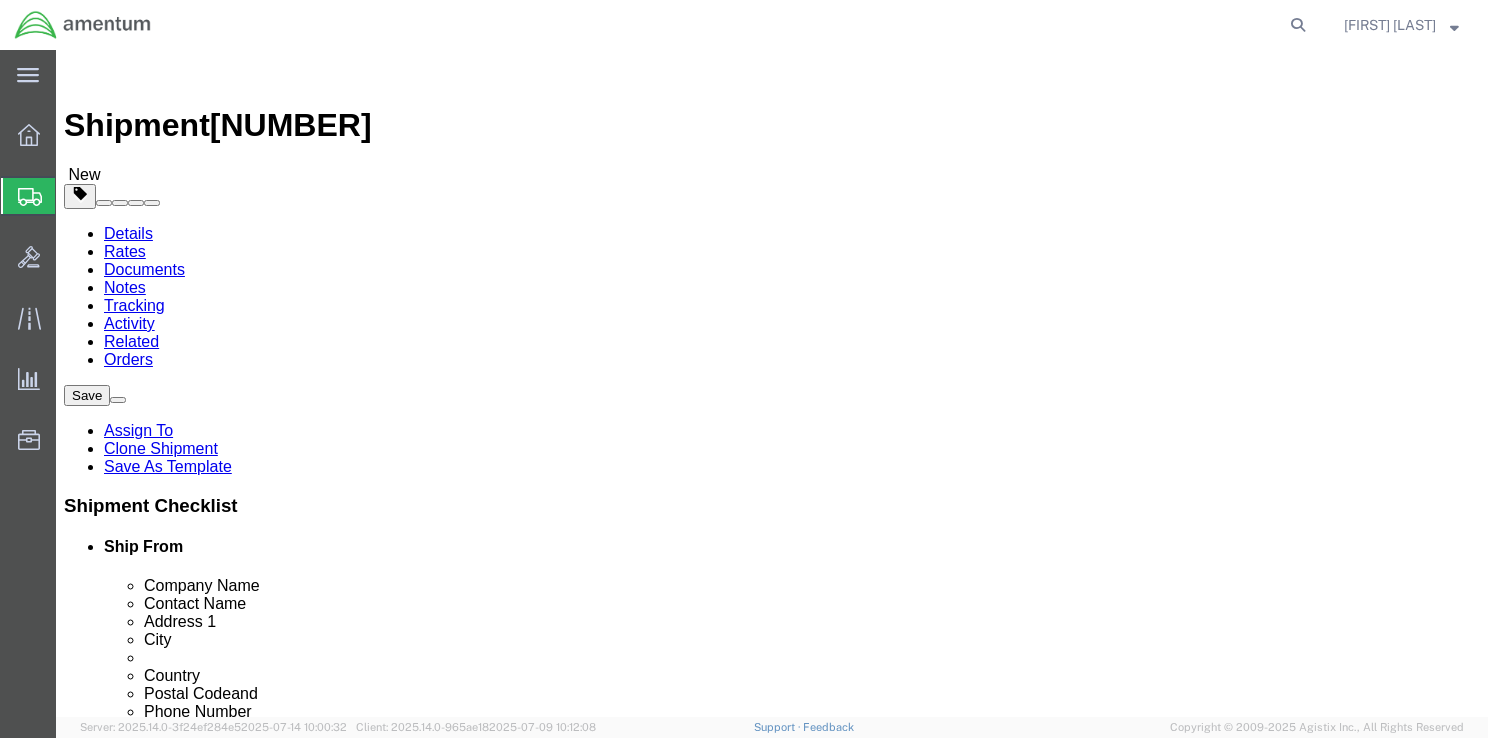 type 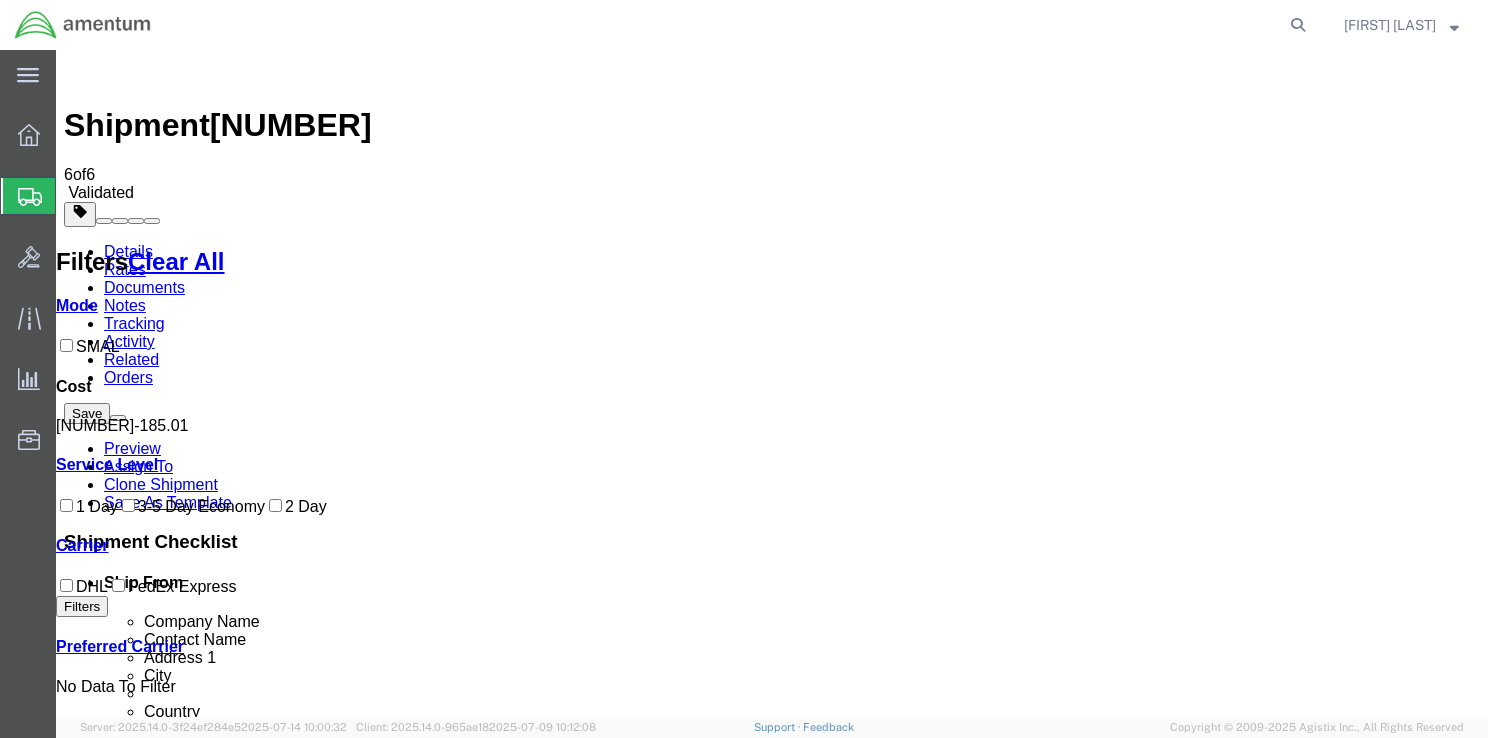 click on "Book" at bounding box center (1150, 1753) 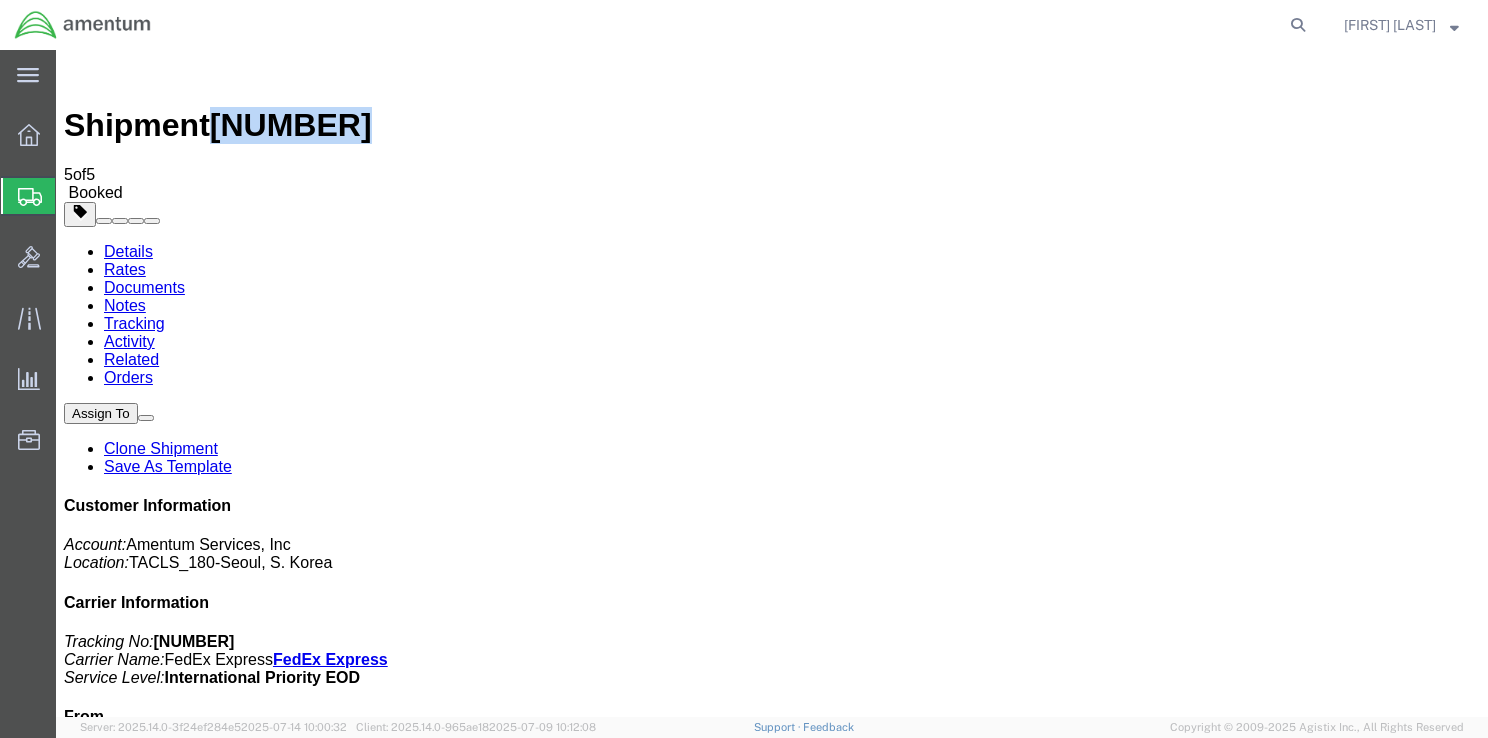 drag, startPoint x: 325, startPoint y: 73, endPoint x: 227, endPoint y: 72, distance: 98.005104 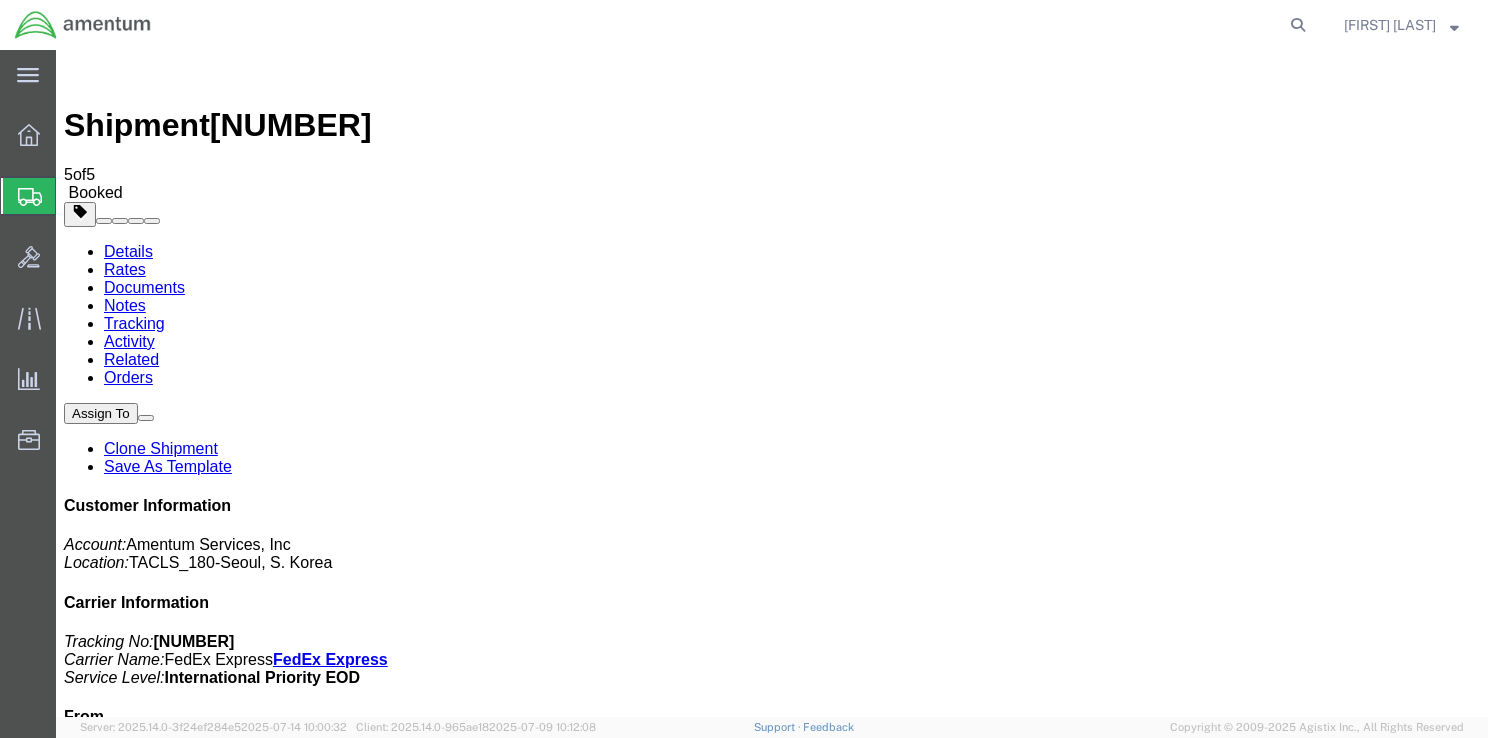 drag, startPoint x: 260, startPoint y: 437, endPoint x: 120, endPoint y: 431, distance: 140.12851 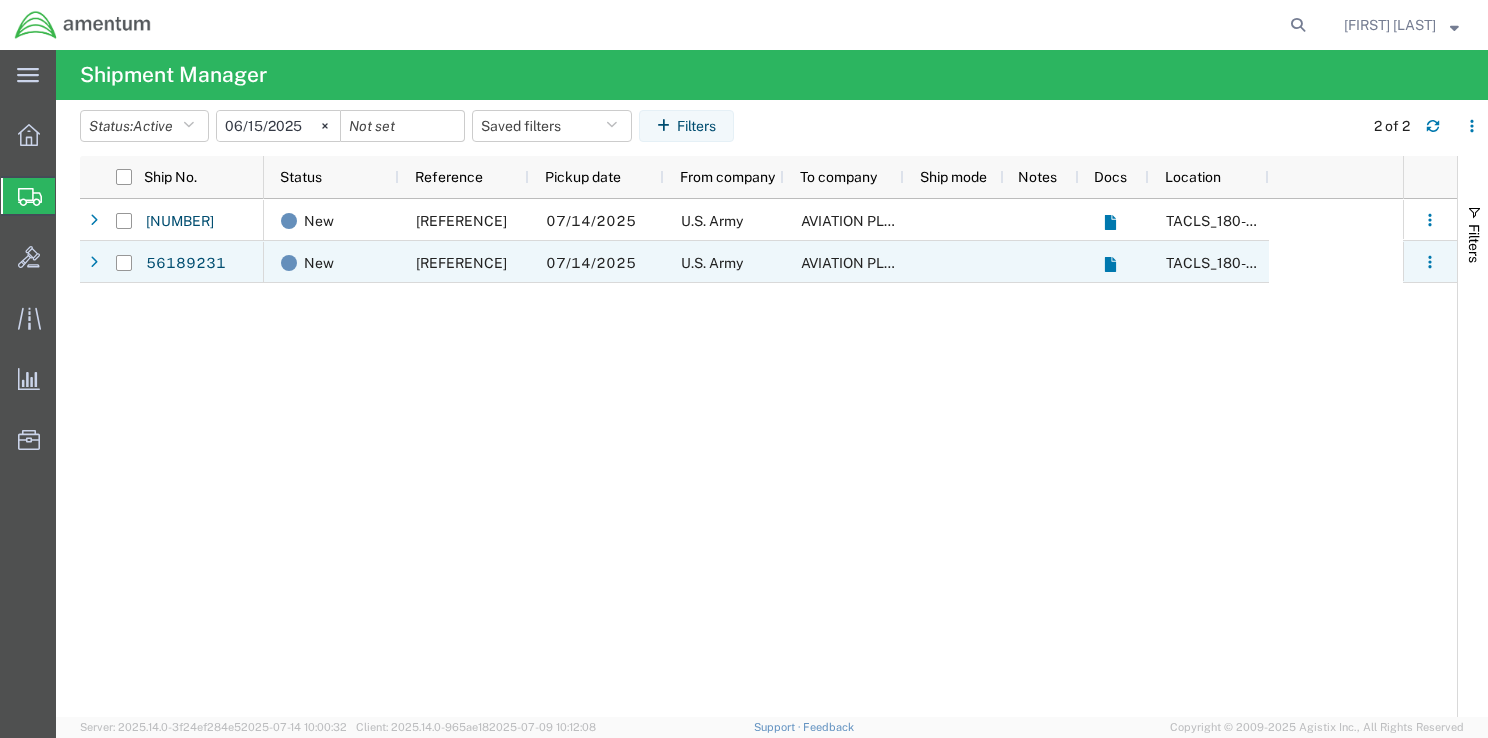 click on "[REFERENCE]" 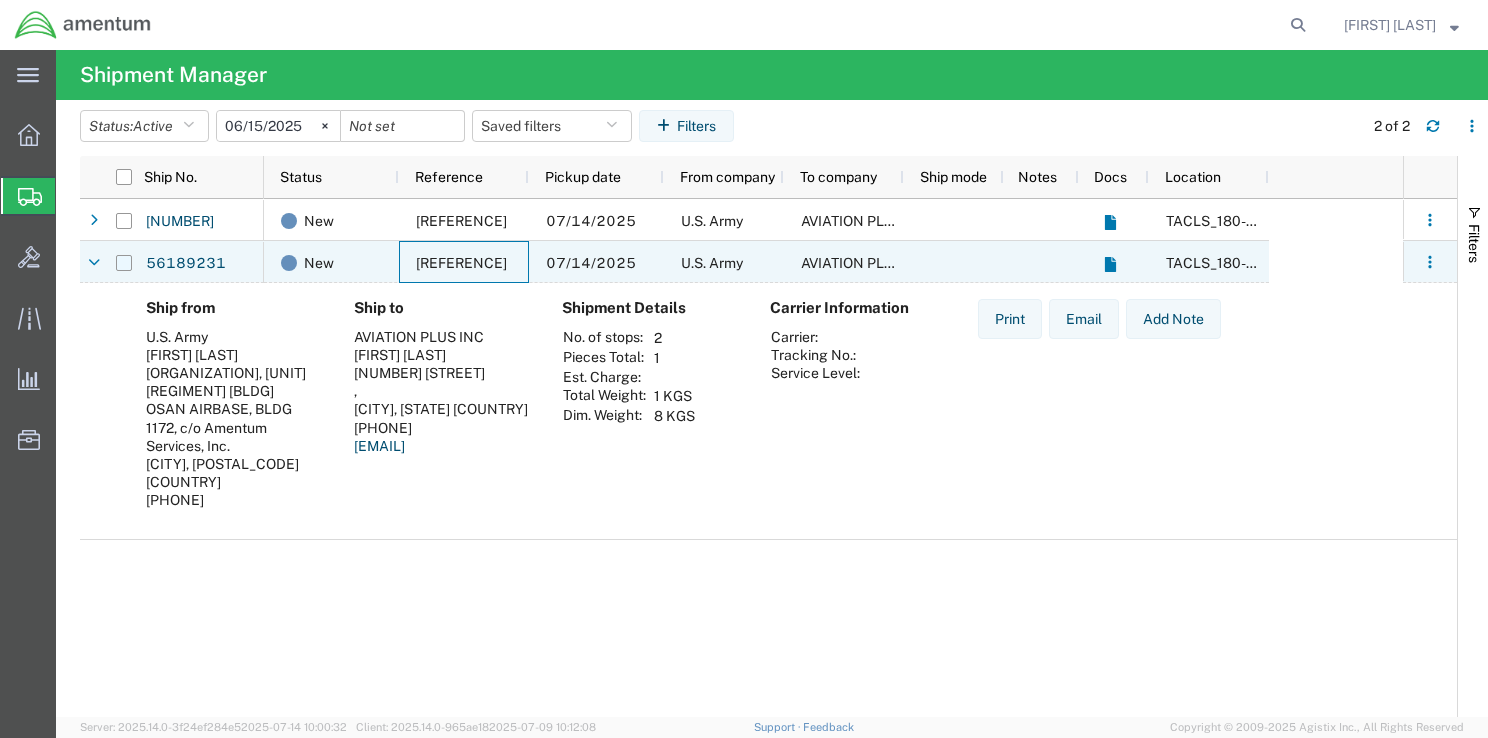 click at bounding box center [124, 263] 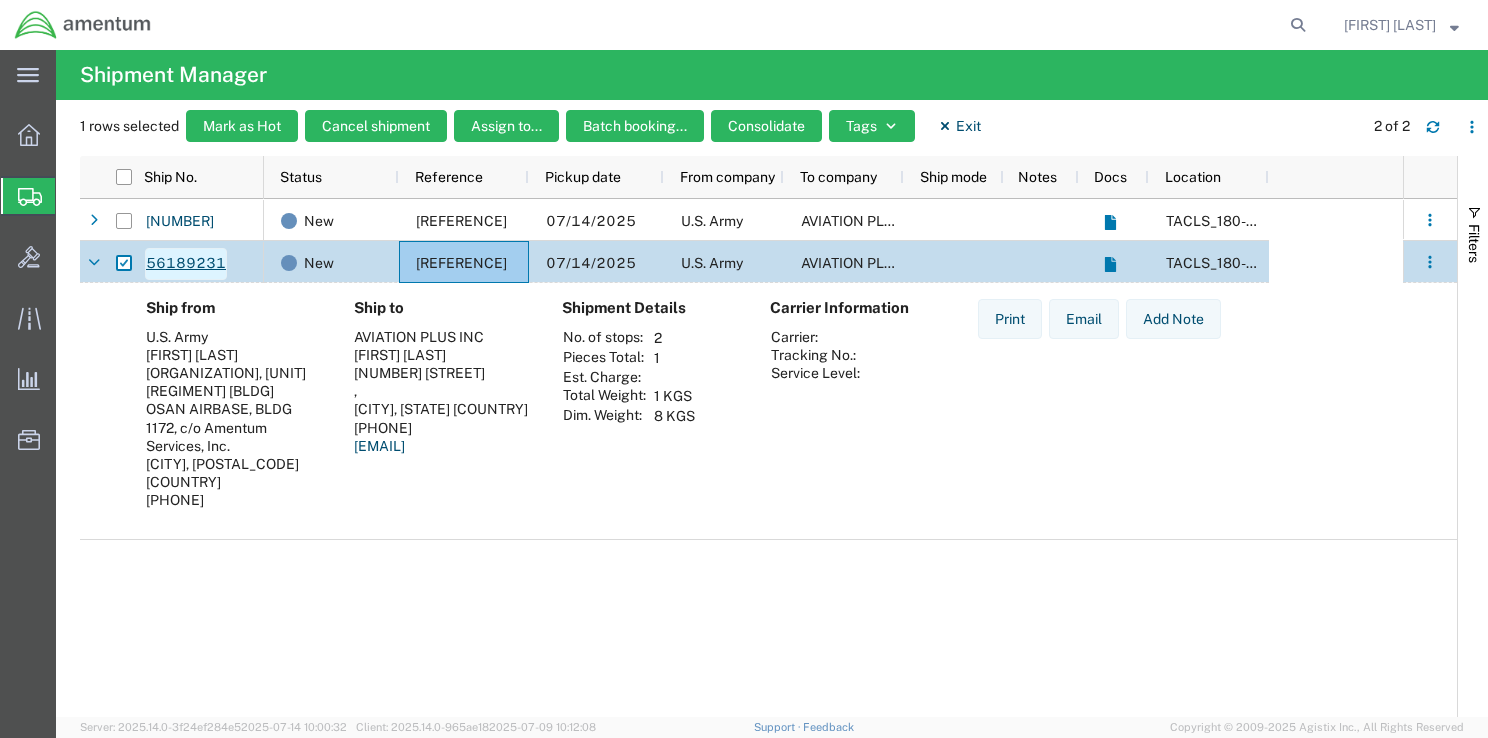 click on "56189231" 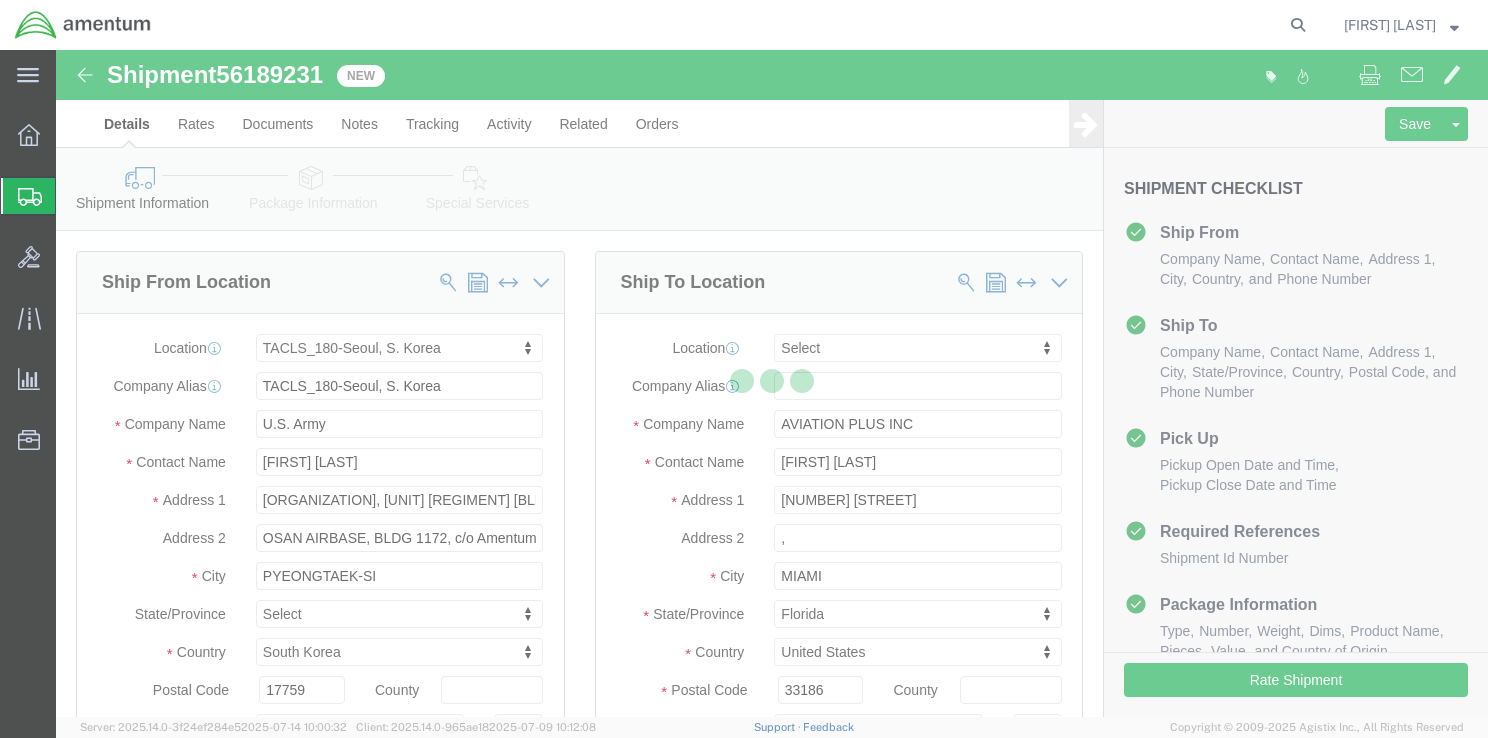 scroll, scrollTop: 0, scrollLeft: 0, axis: both 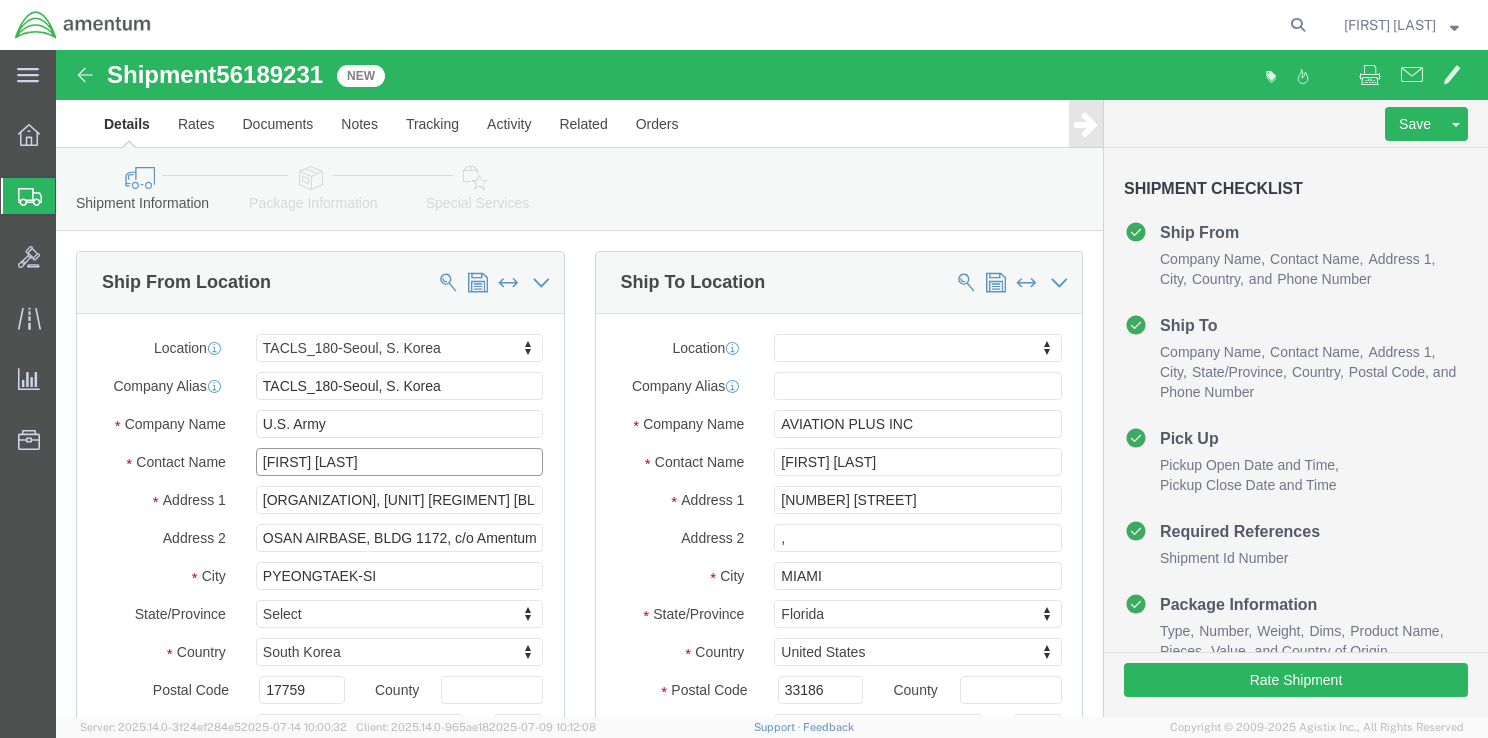 drag, startPoint x: 376, startPoint y: 416, endPoint x: 121, endPoint y: 408, distance: 255.12546 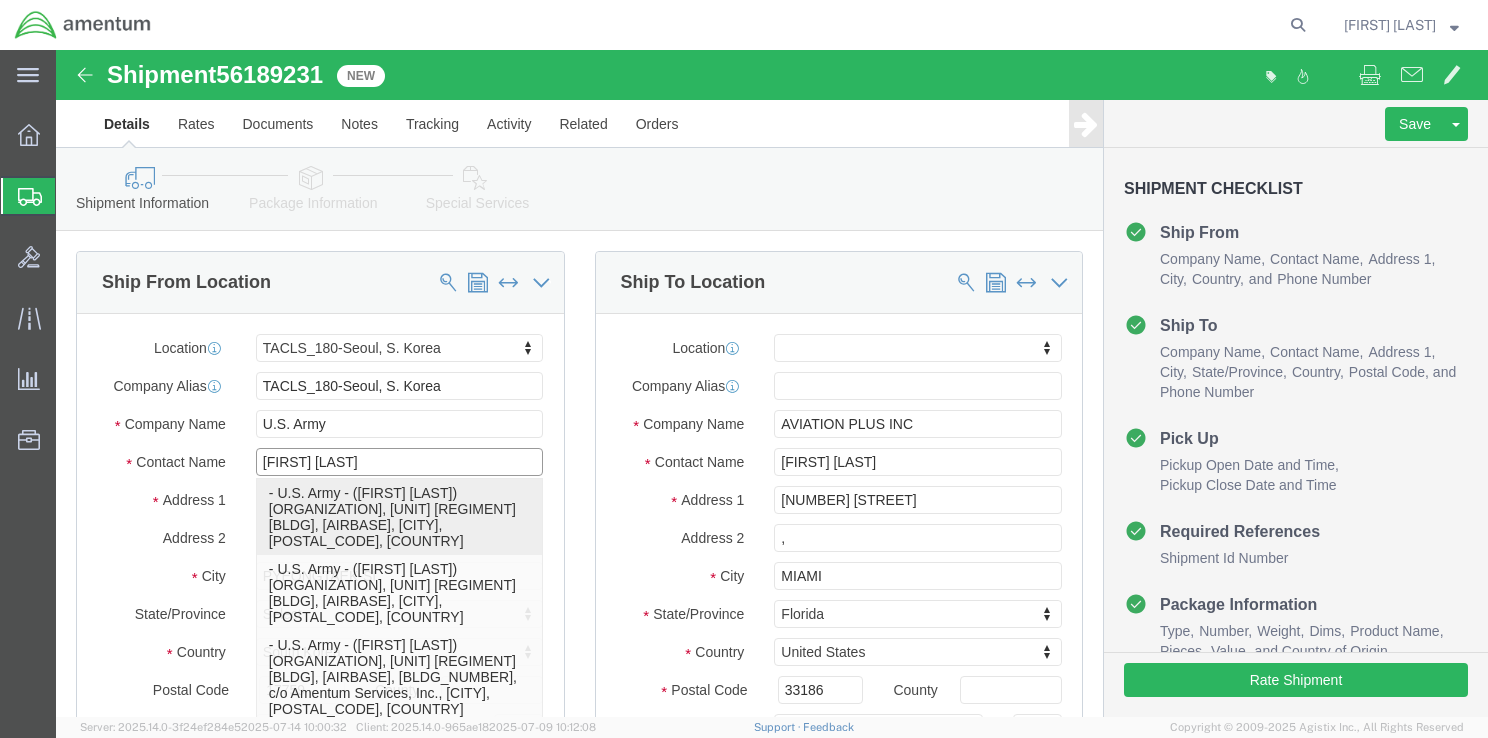 click on "- U.S. Army - ([FIRST] [LAST]) U.S ARMY, [UNIT] [REGIMENT] [BLDG], [AIRBASE], [CITY], [POSTAL_CODE], [COUNTRY]" 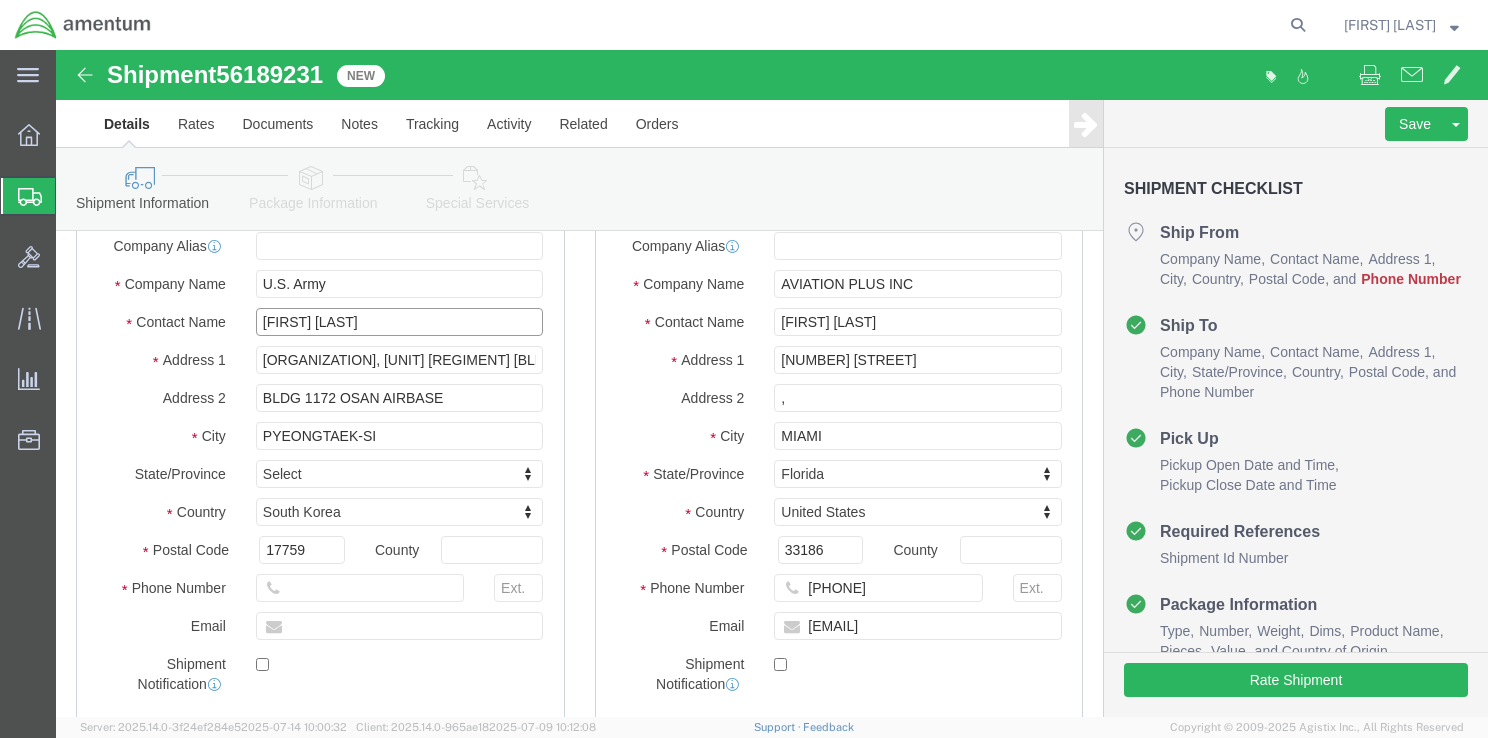 scroll, scrollTop: 200, scrollLeft: 0, axis: vertical 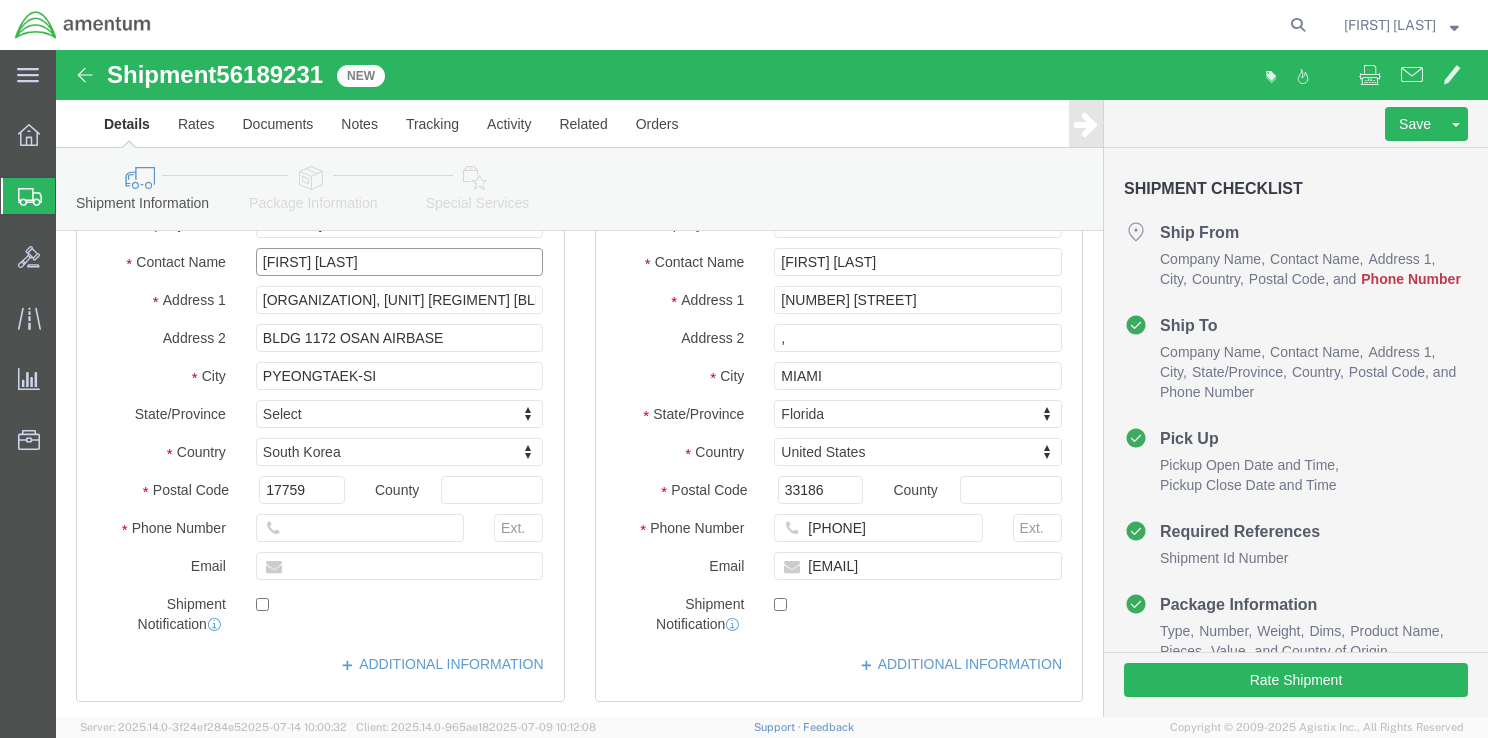 type on "[FIRST] [LAST]" 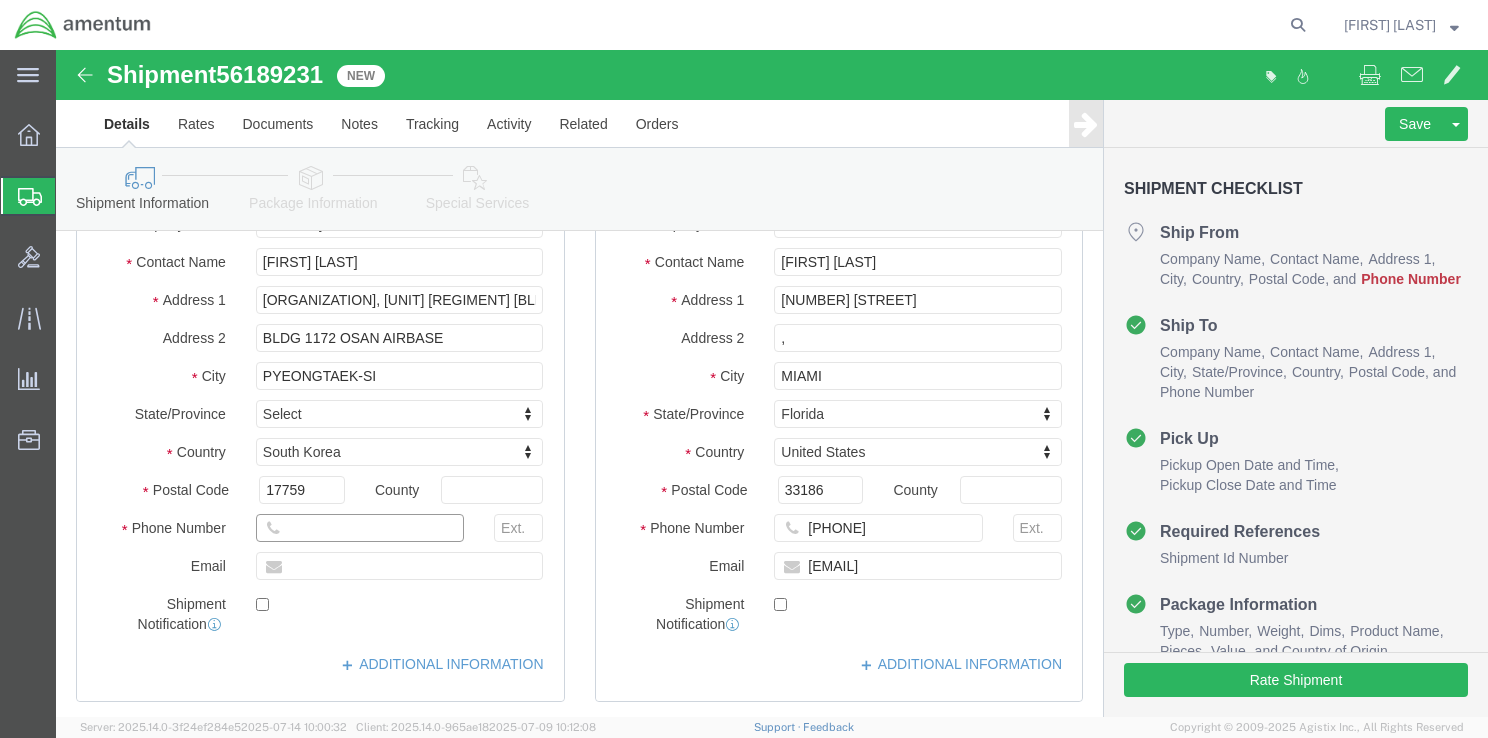 click 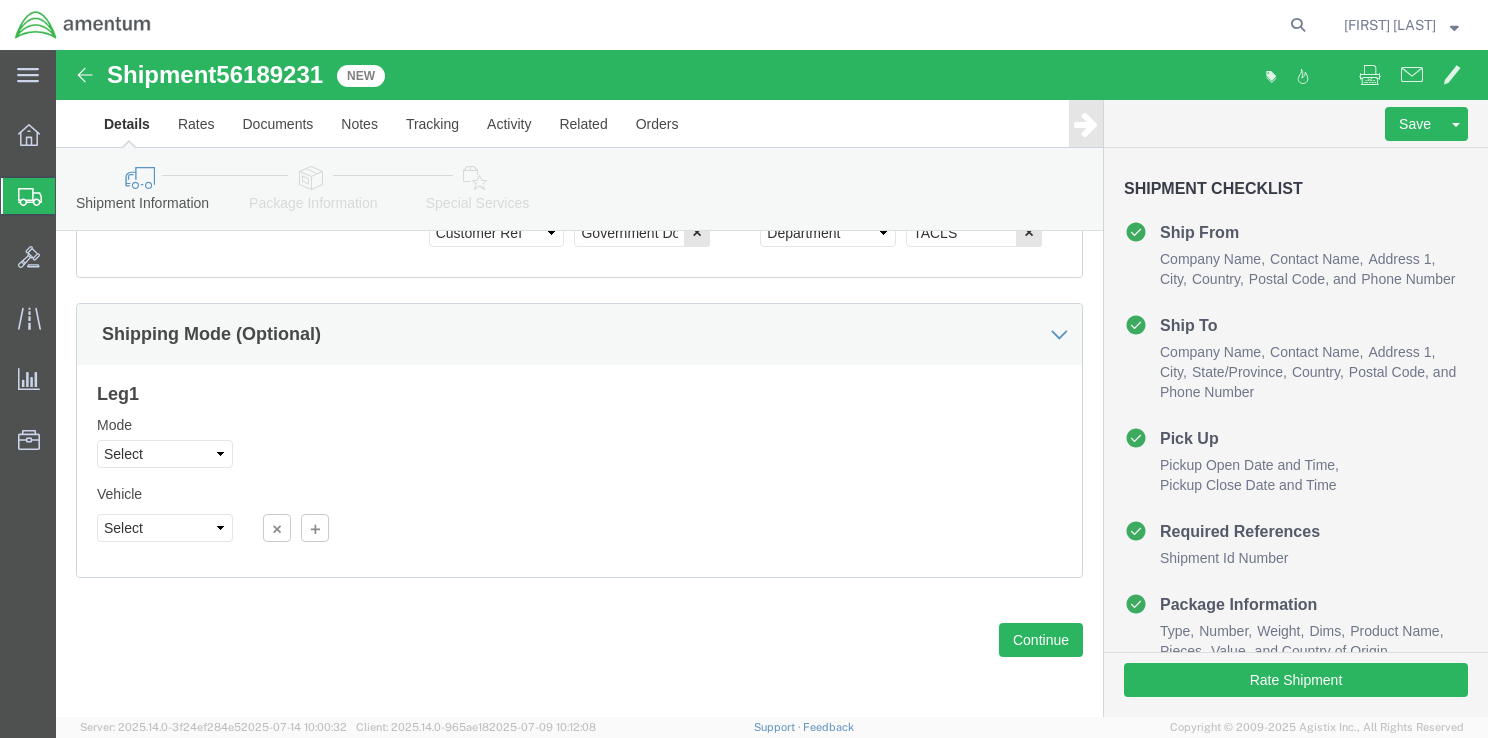 scroll, scrollTop: 1286, scrollLeft: 0, axis: vertical 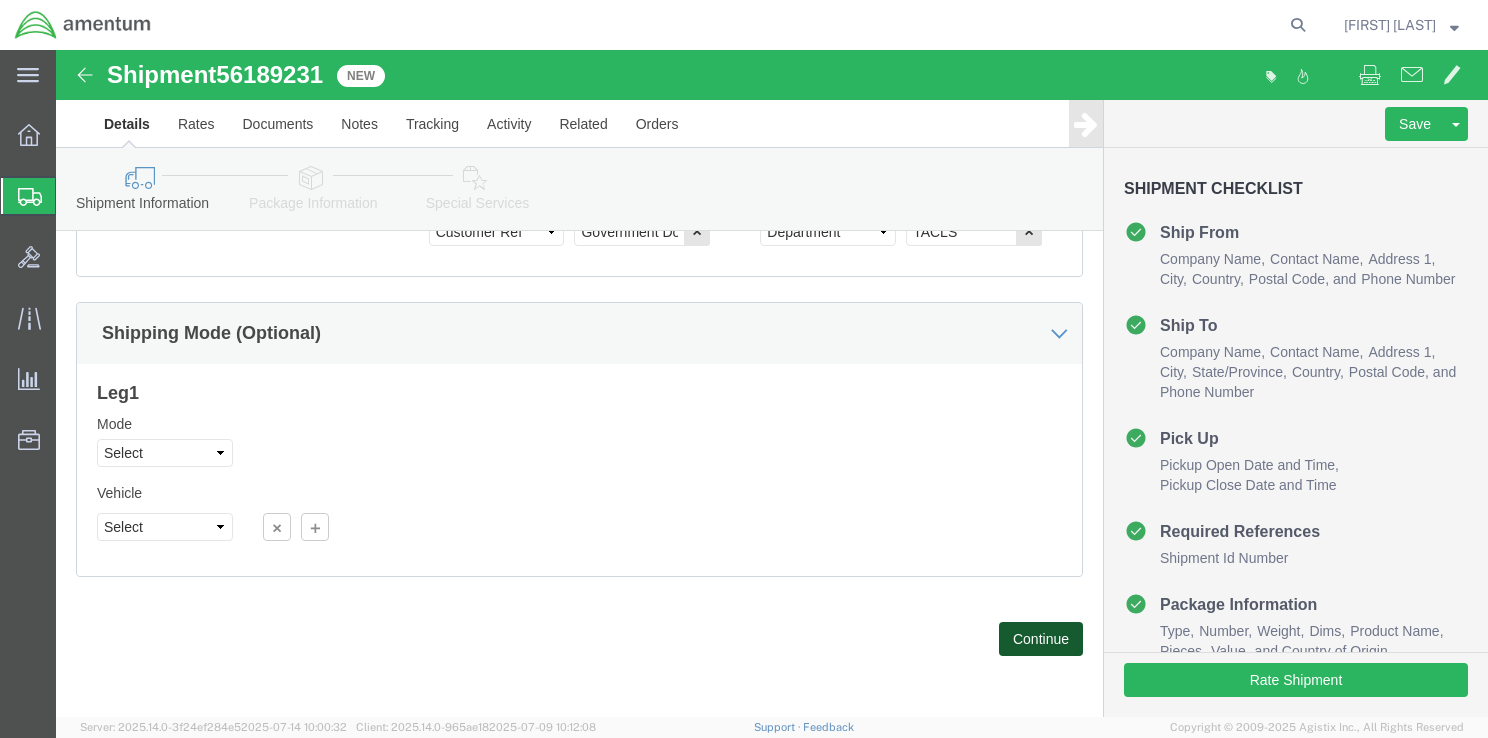 click on "Continue" 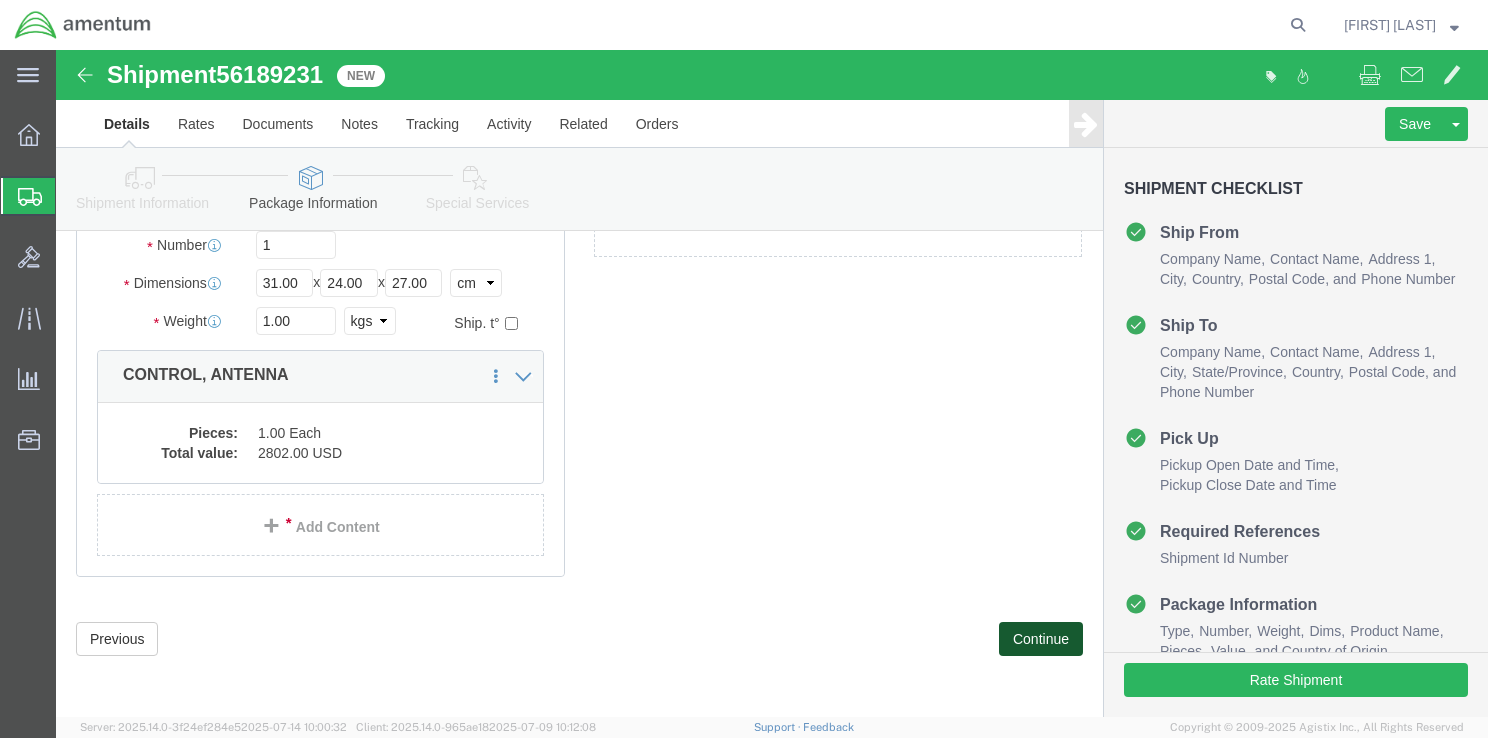 scroll, scrollTop: 0, scrollLeft: 0, axis: both 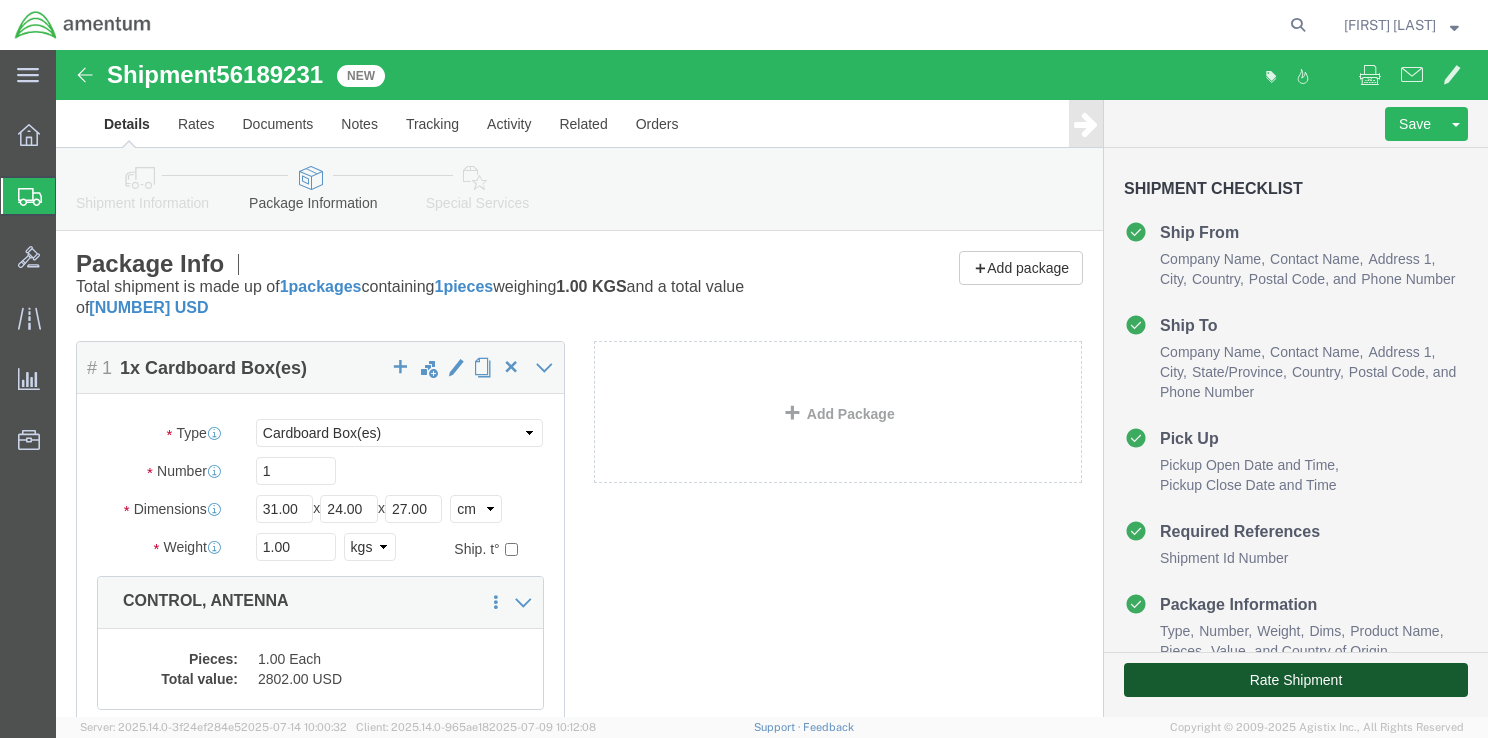 click on "Rate Shipment" 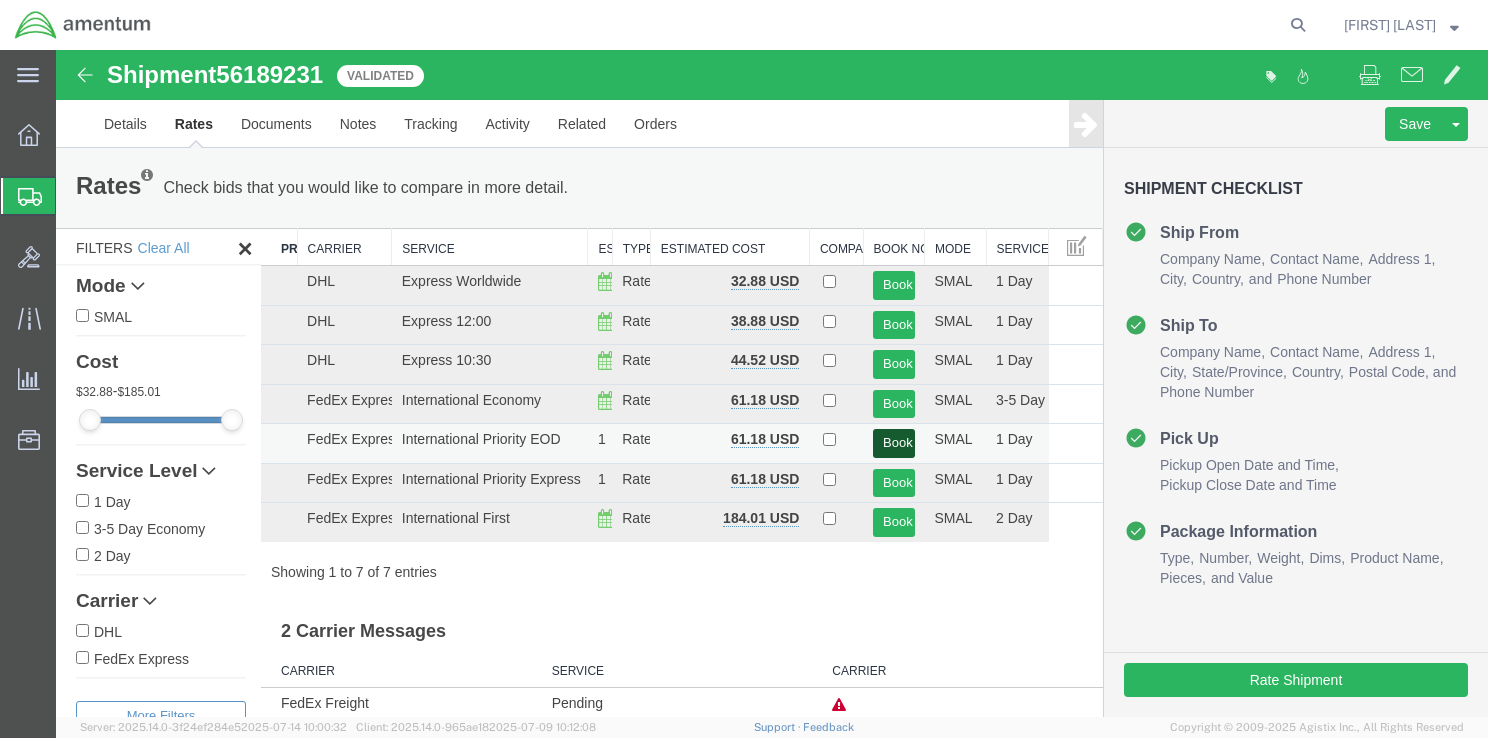 click on "Book" at bounding box center [893, 443] 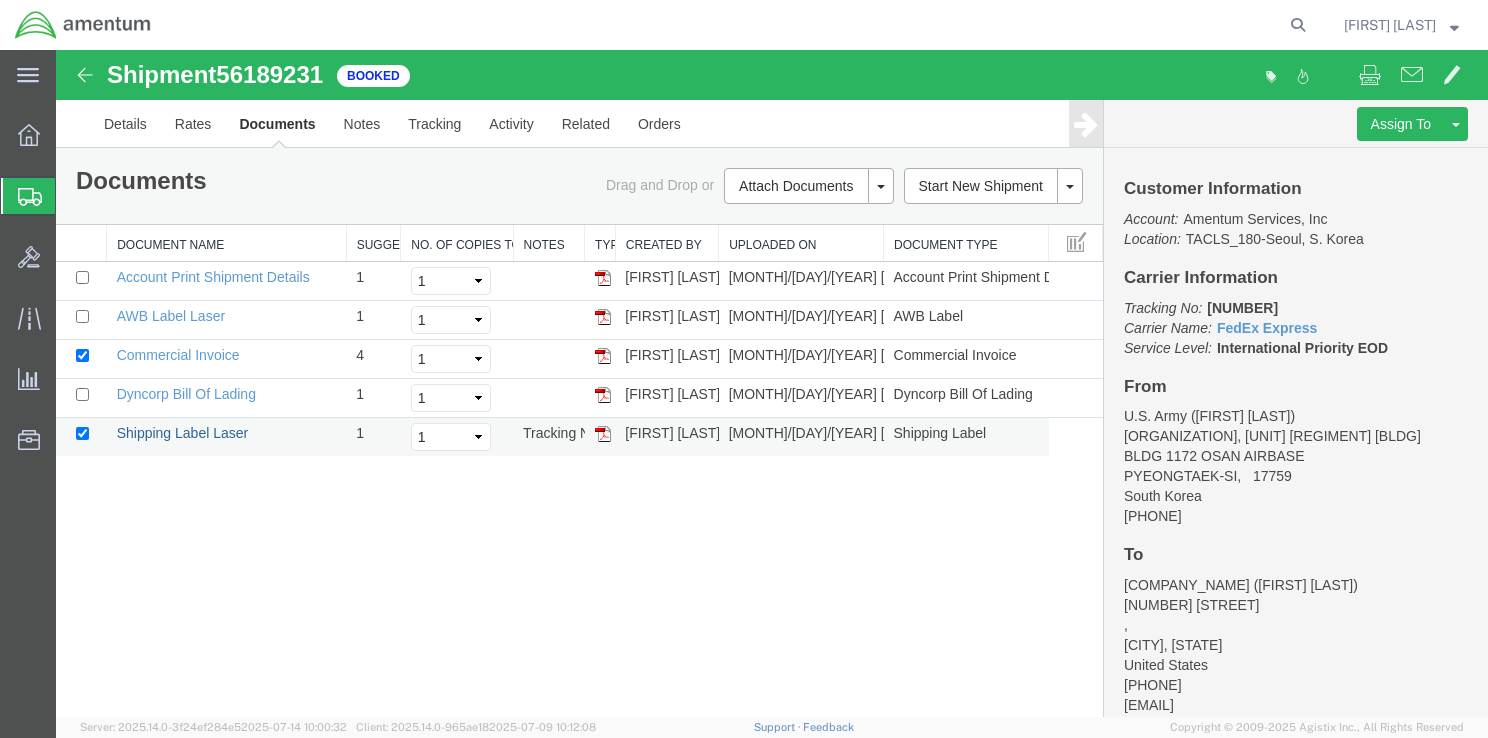 drag, startPoint x: 178, startPoint y: 430, endPoint x: 257, endPoint y: 433, distance: 79.05694 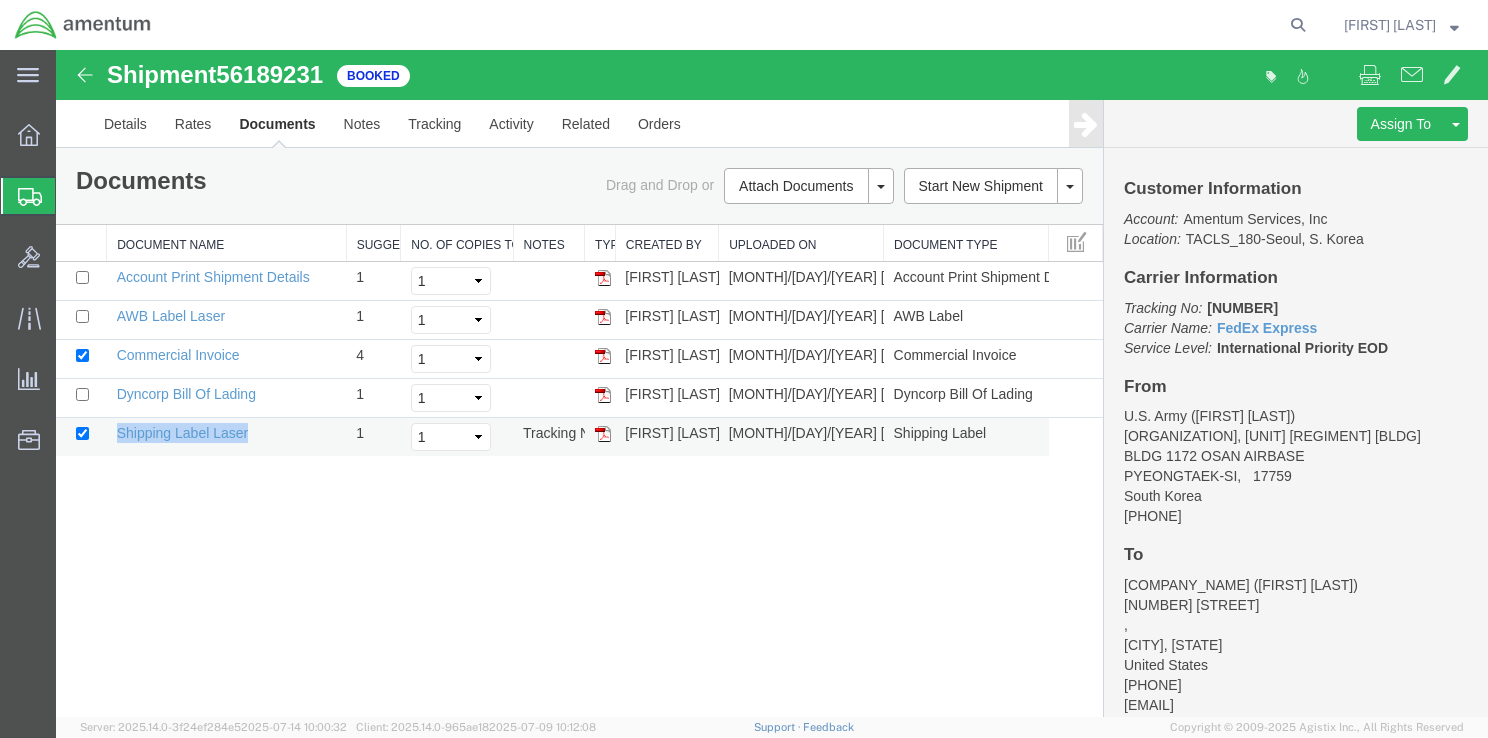 drag, startPoint x: 112, startPoint y: 434, endPoint x: 248, endPoint y: 434, distance: 136 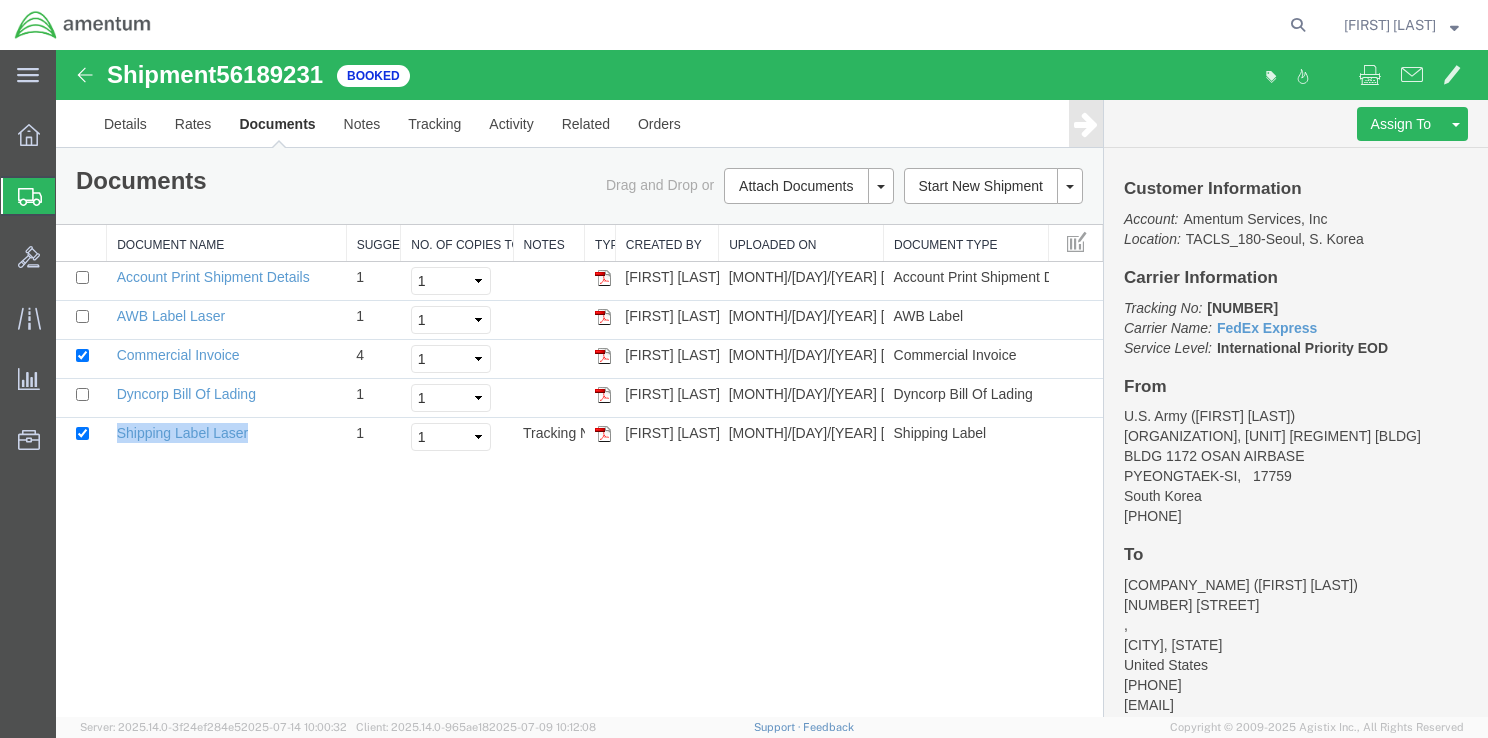 drag, startPoint x: 1210, startPoint y: 310, endPoint x: 1296, endPoint y: 309, distance: 86.00581 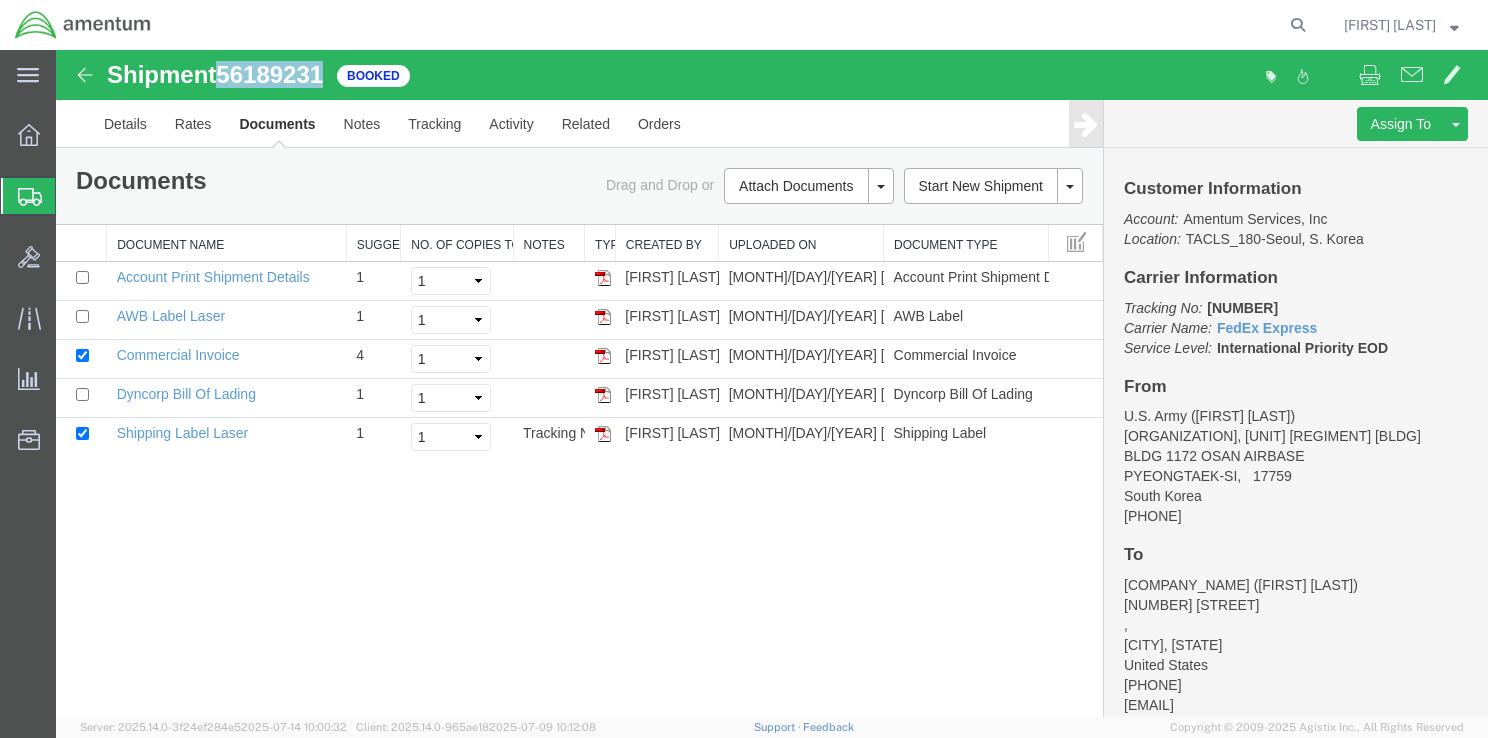 drag, startPoint x: 332, startPoint y: 74, endPoint x: 214, endPoint y: 73, distance: 118.004234 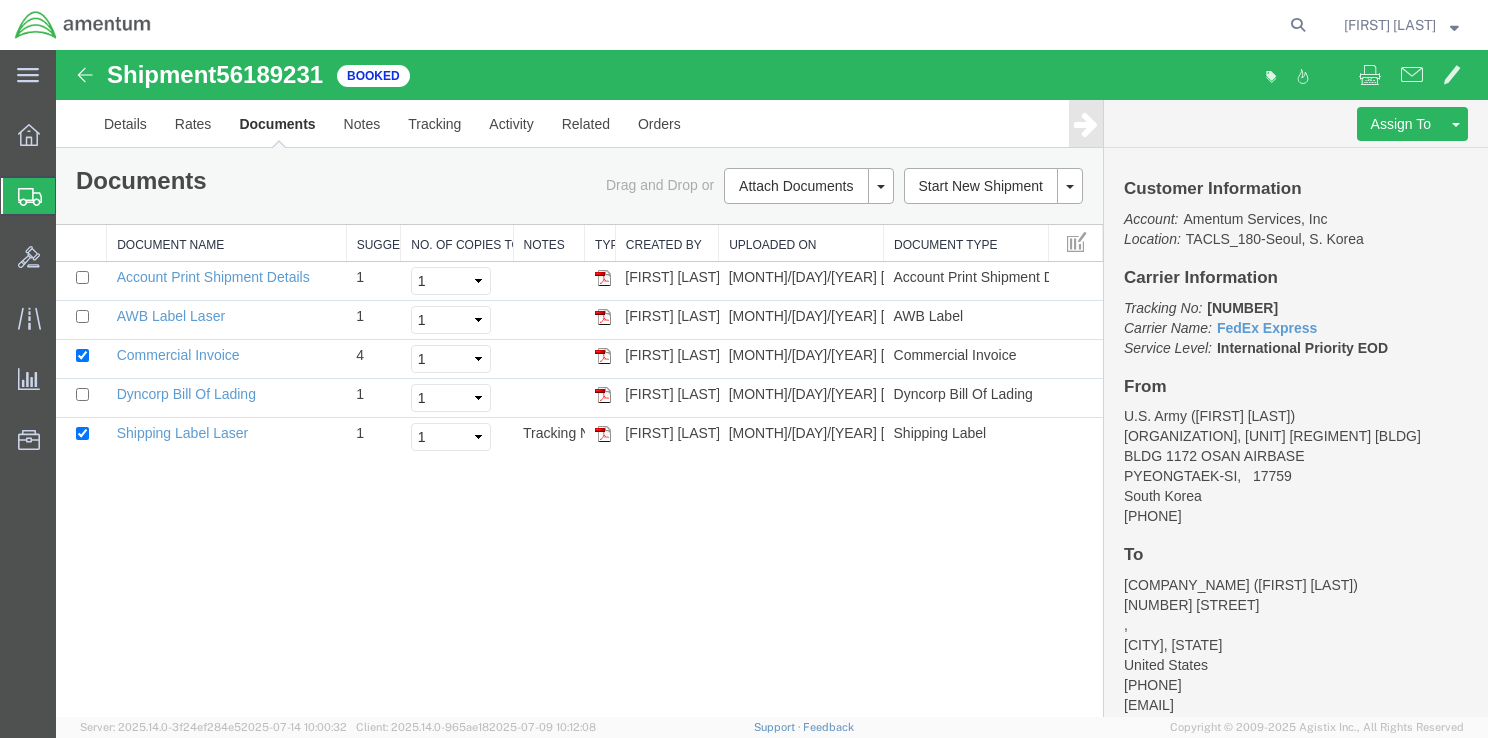 drag, startPoint x: 214, startPoint y: 73, endPoint x: 233, endPoint y: 131, distance: 61.03278 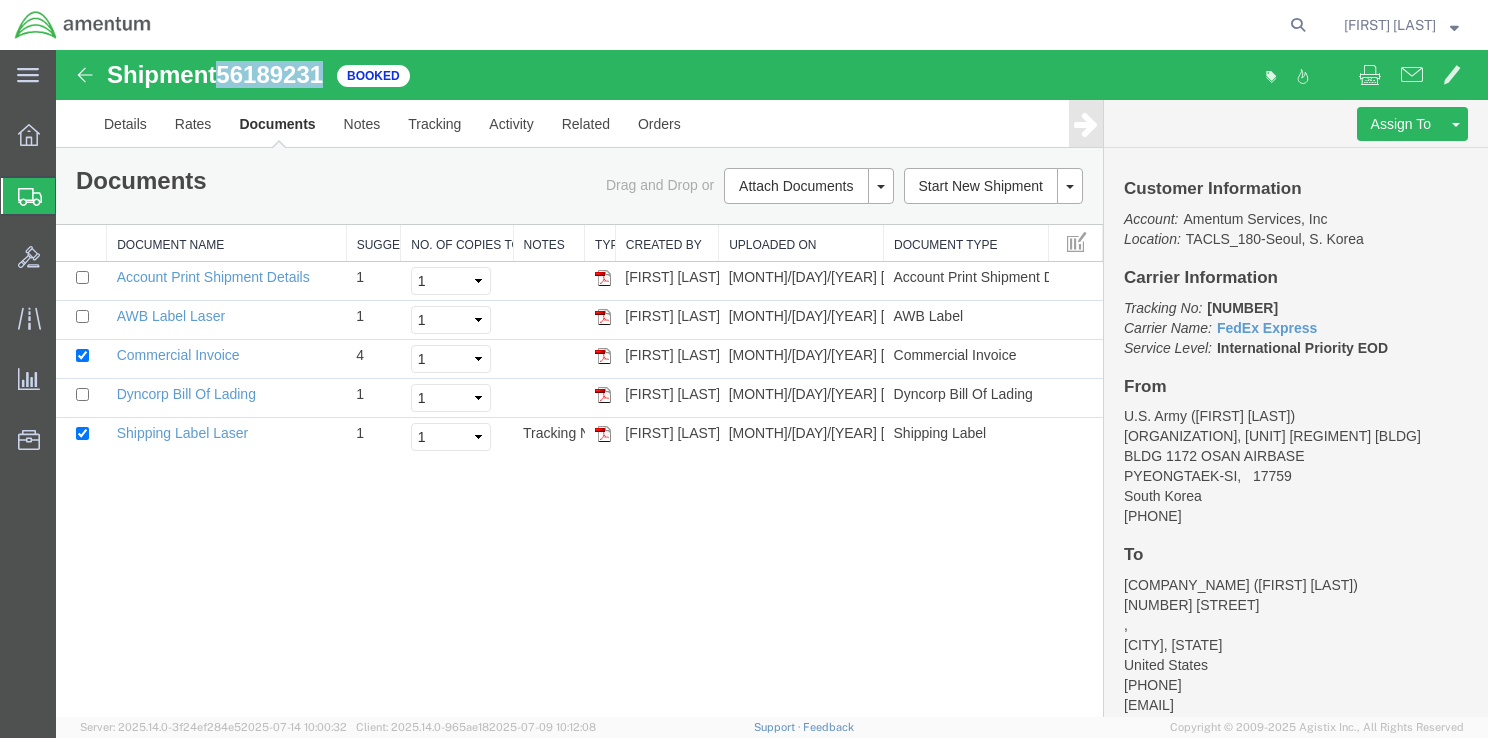 drag, startPoint x: 227, startPoint y: 73, endPoint x: 325, endPoint y: 74, distance: 98.005104 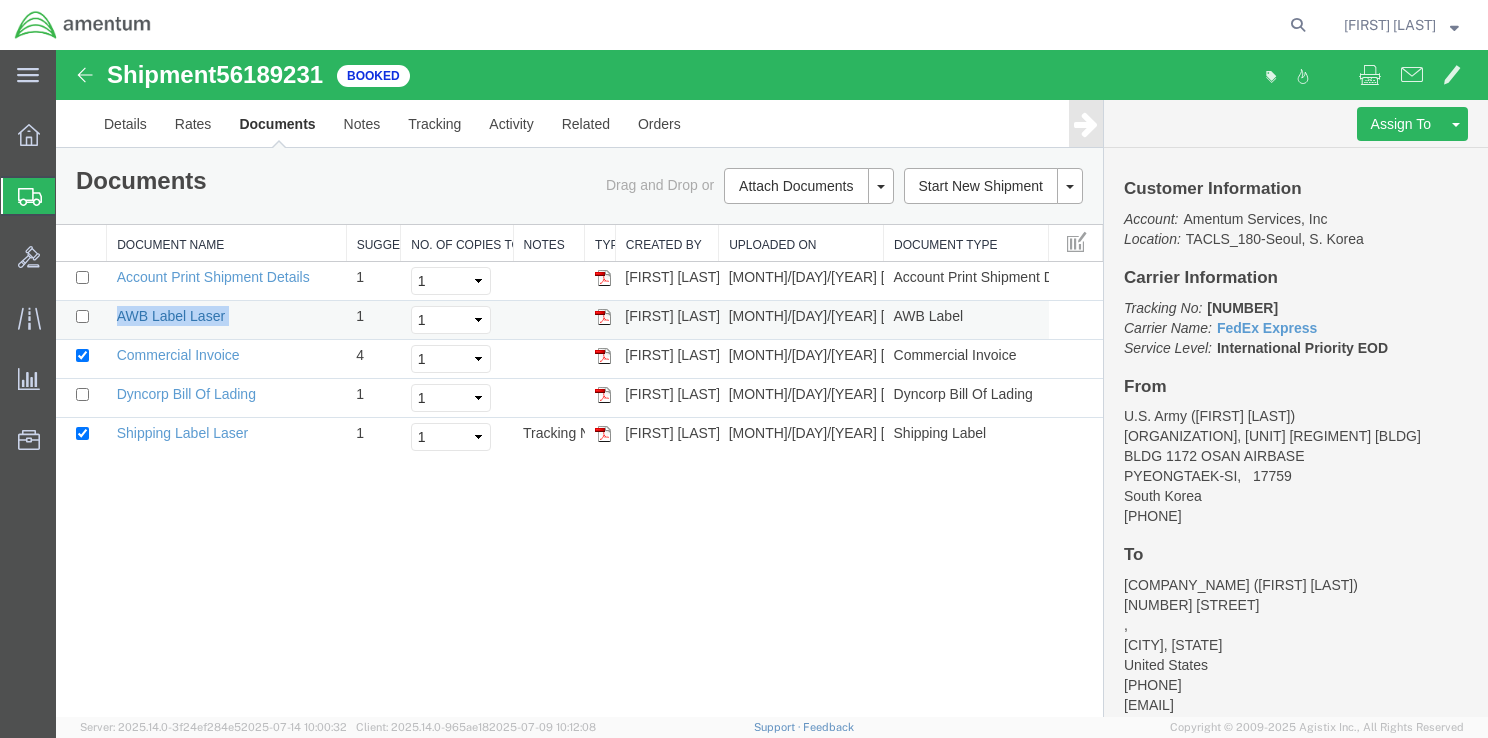 drag, startPoint x: 232, startPoint y: 319, endPoint x: 120, endPoint y: 318, distance: 112.00446 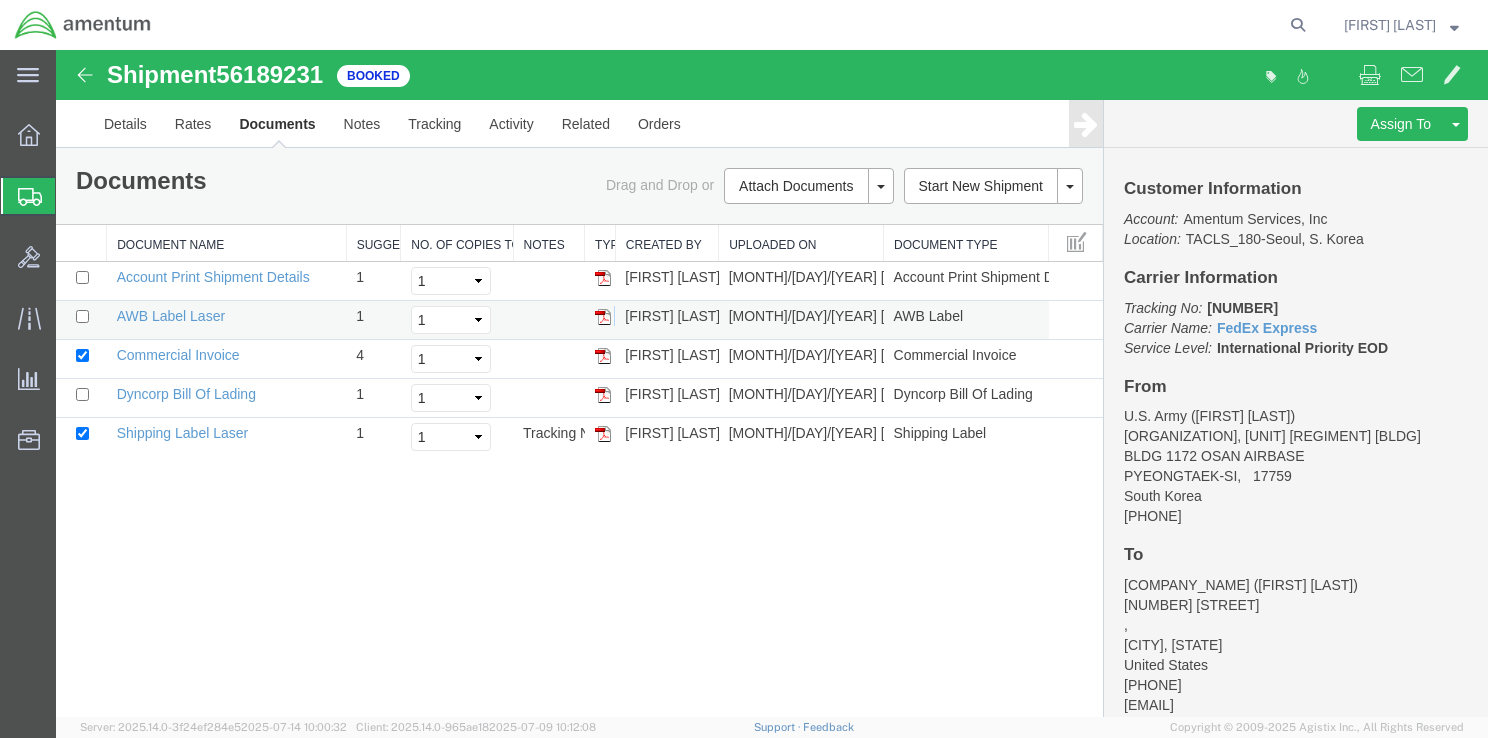 click on "[CITY], [STATE] [COUNTRY]" at bounding box center (579, 320) 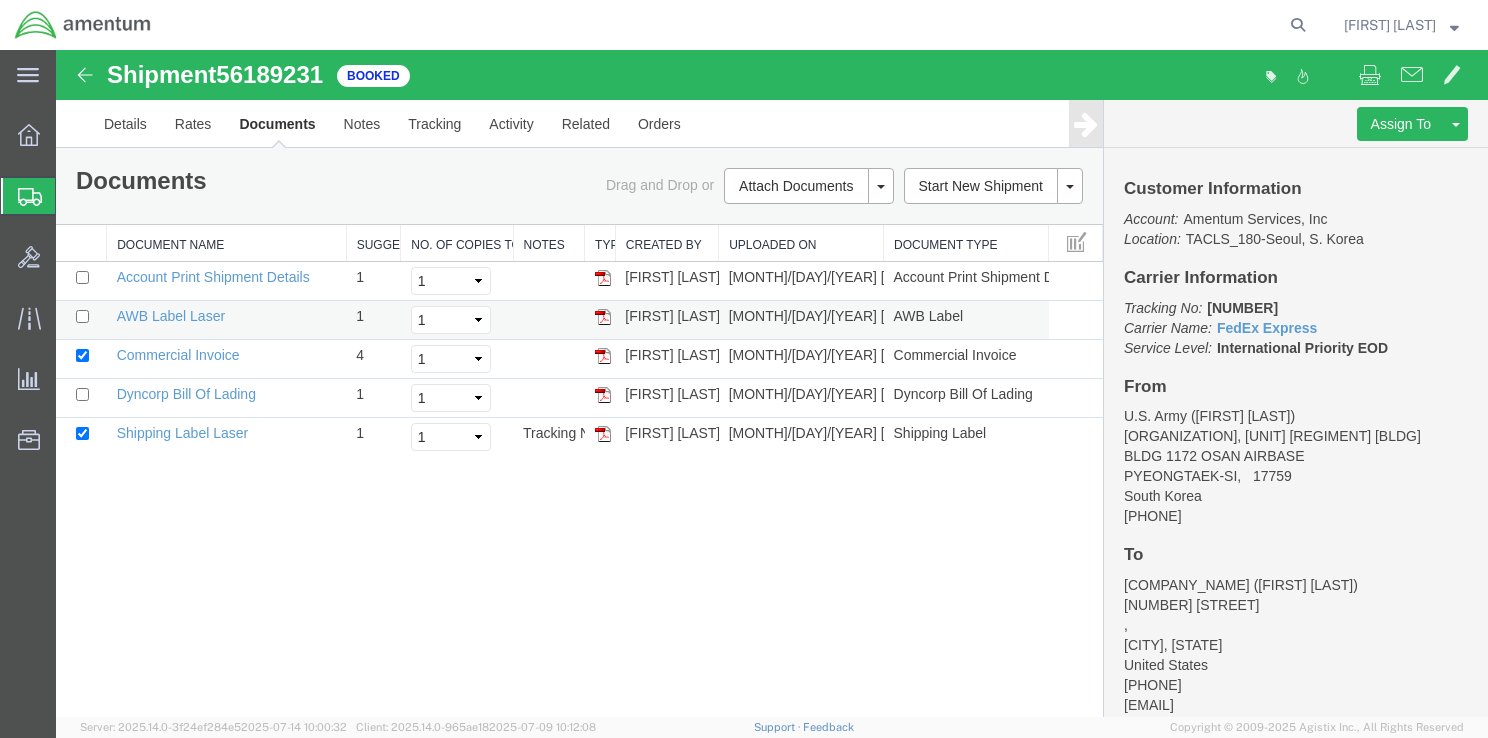 click at bounding box center [600, 320] 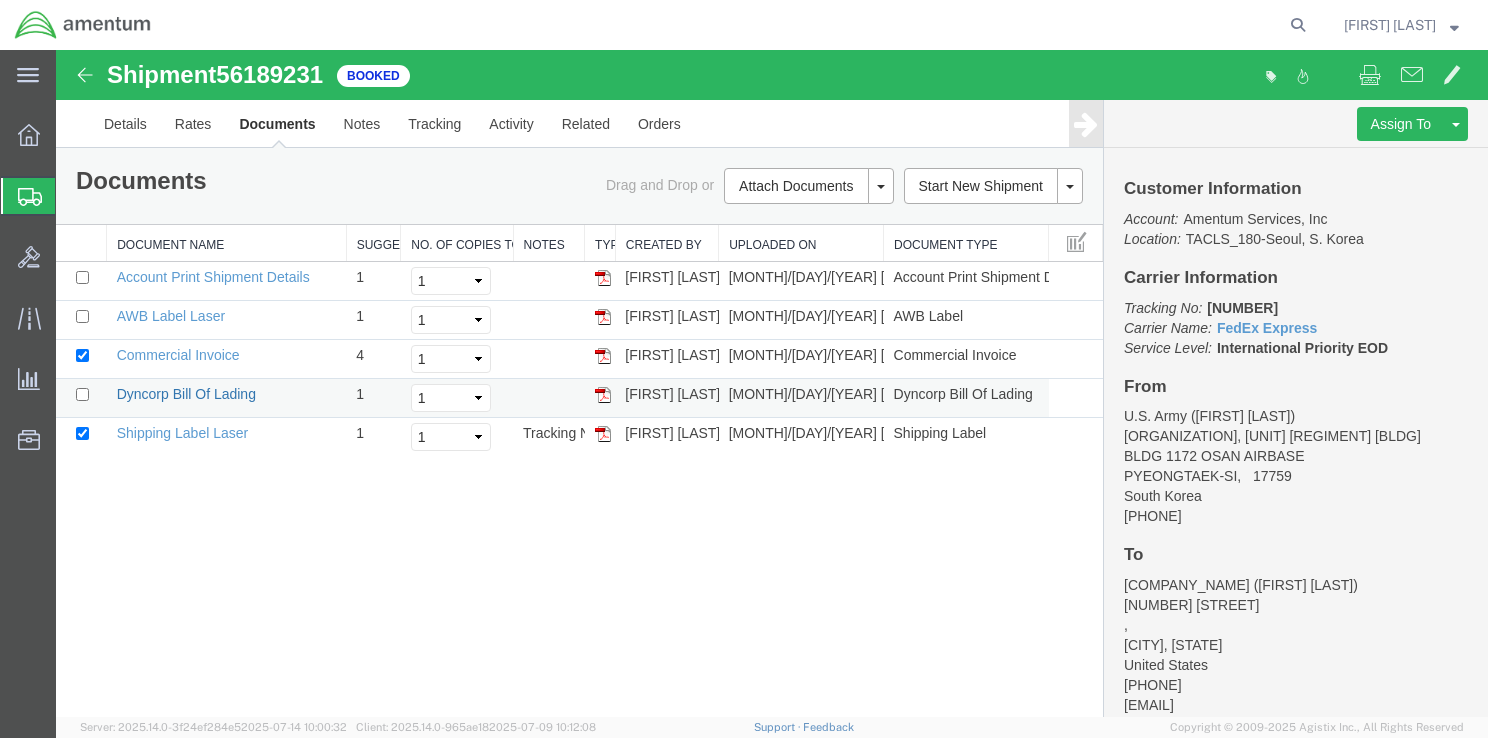 click on "Dyncorp Bill Of Lading" at bounding box center [186, 394] 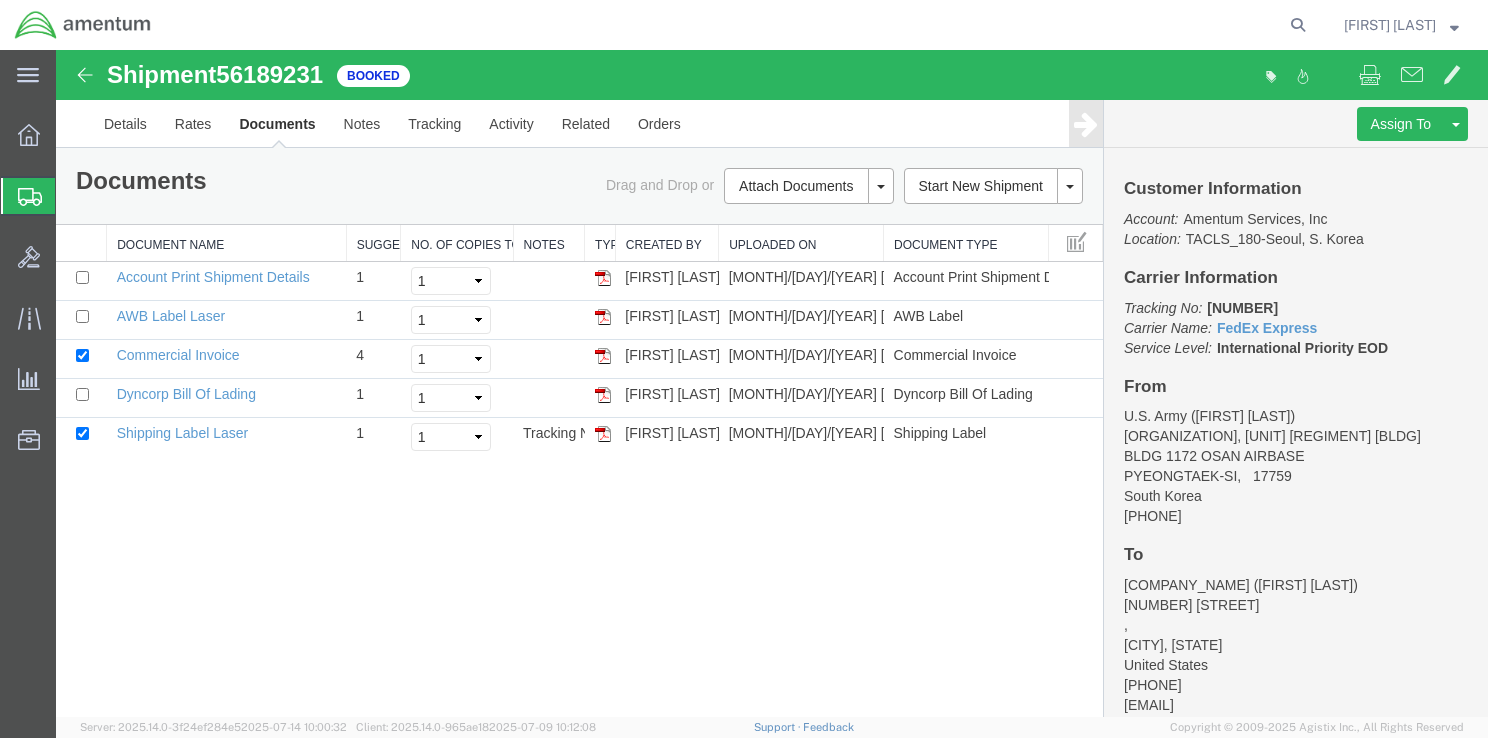 click 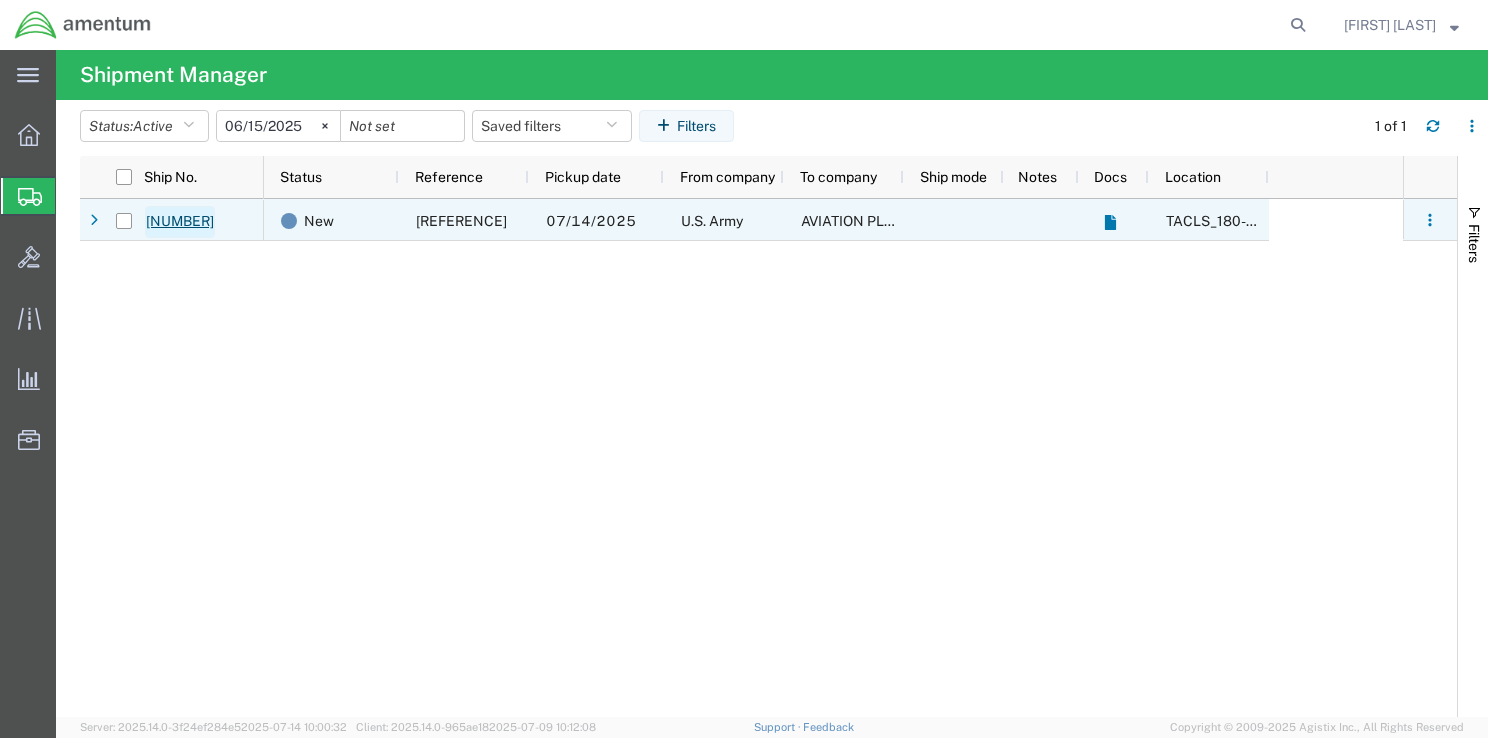 click on "[NUMBER]" 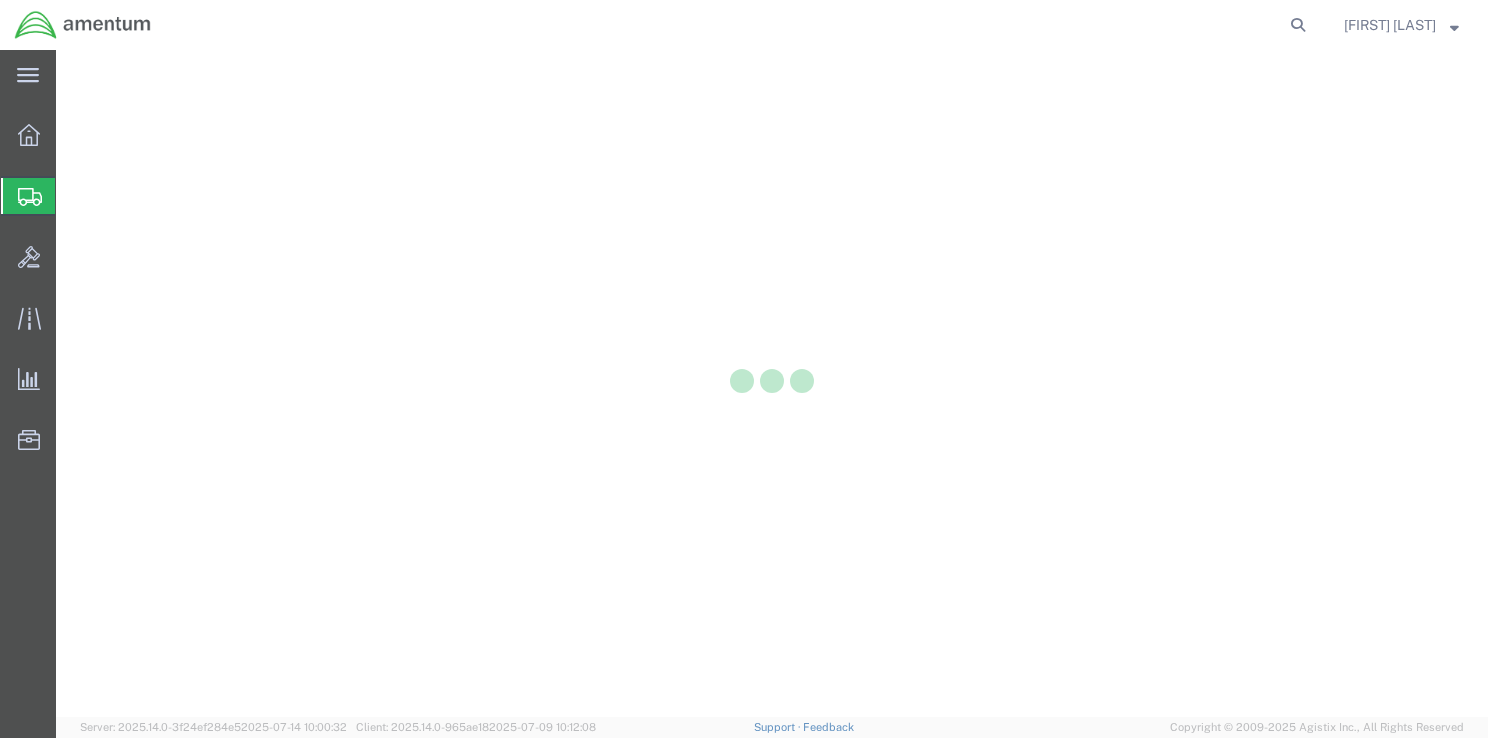 click 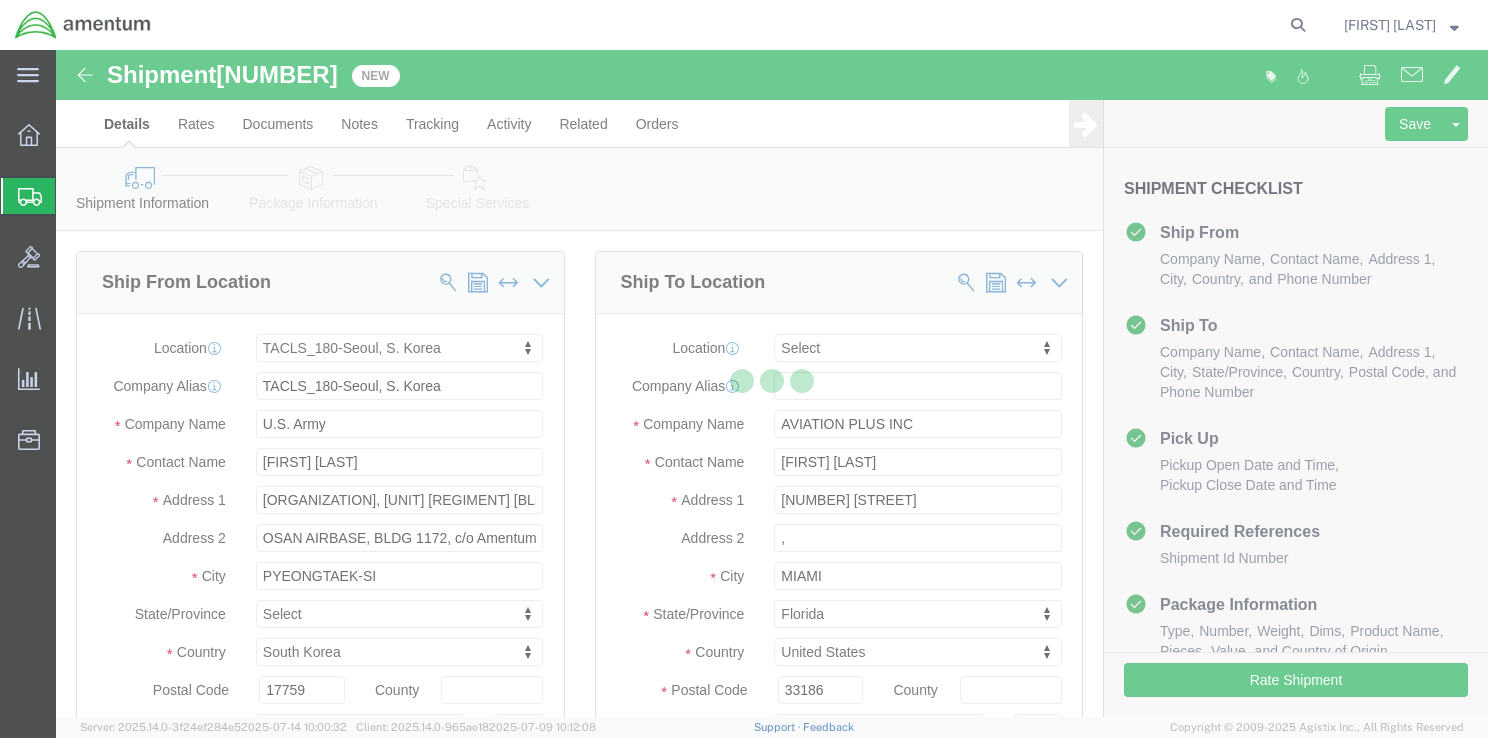 select on "42679" 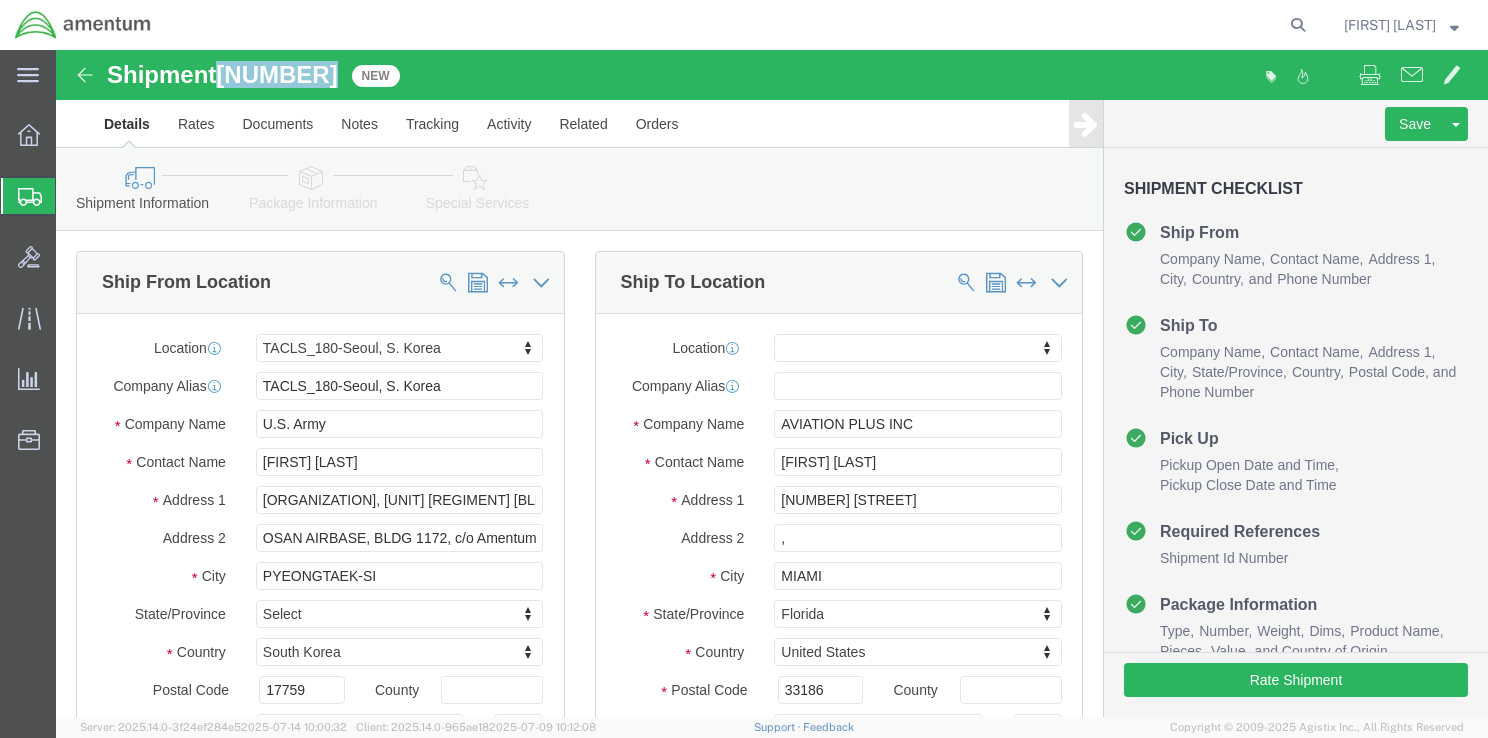 drag, startPoint x: 167, startPoint y: 27, endPoint x: 270, endPoint y: 26, distance: 103.00485 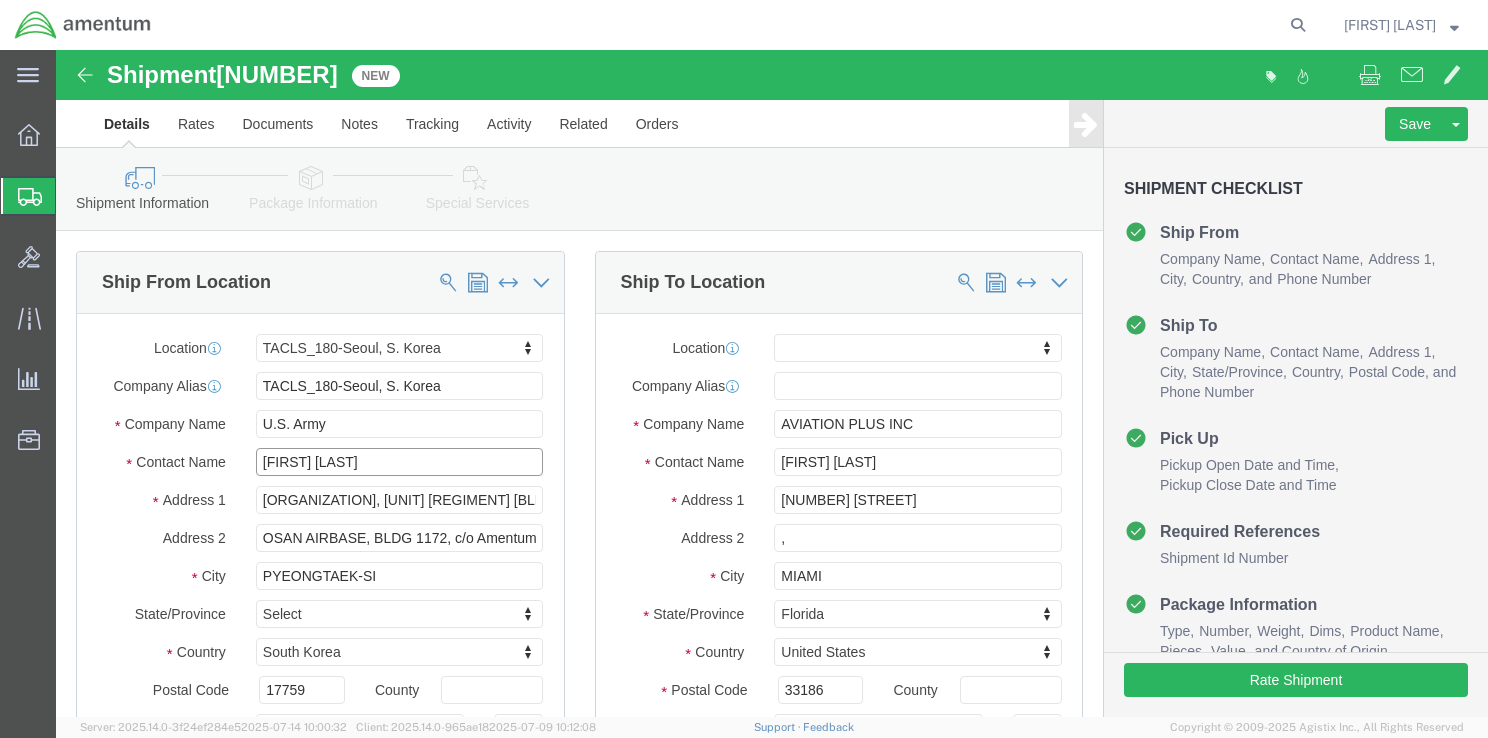 drag, startPoint x: 300, startPoint y: 416, endPoint x: 187, endPoint y: 424, distance: 113.28283 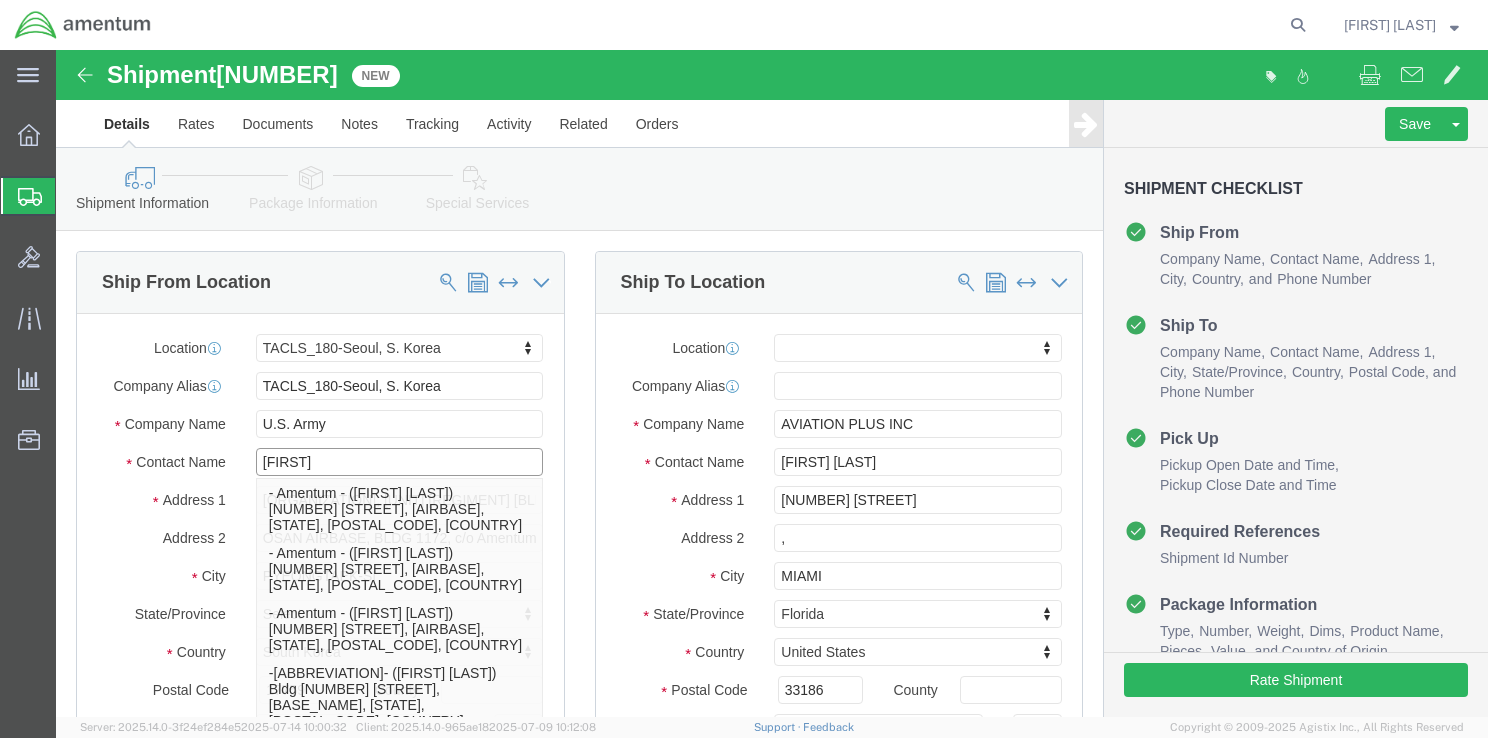 type on "[FIRST] [LAST]" 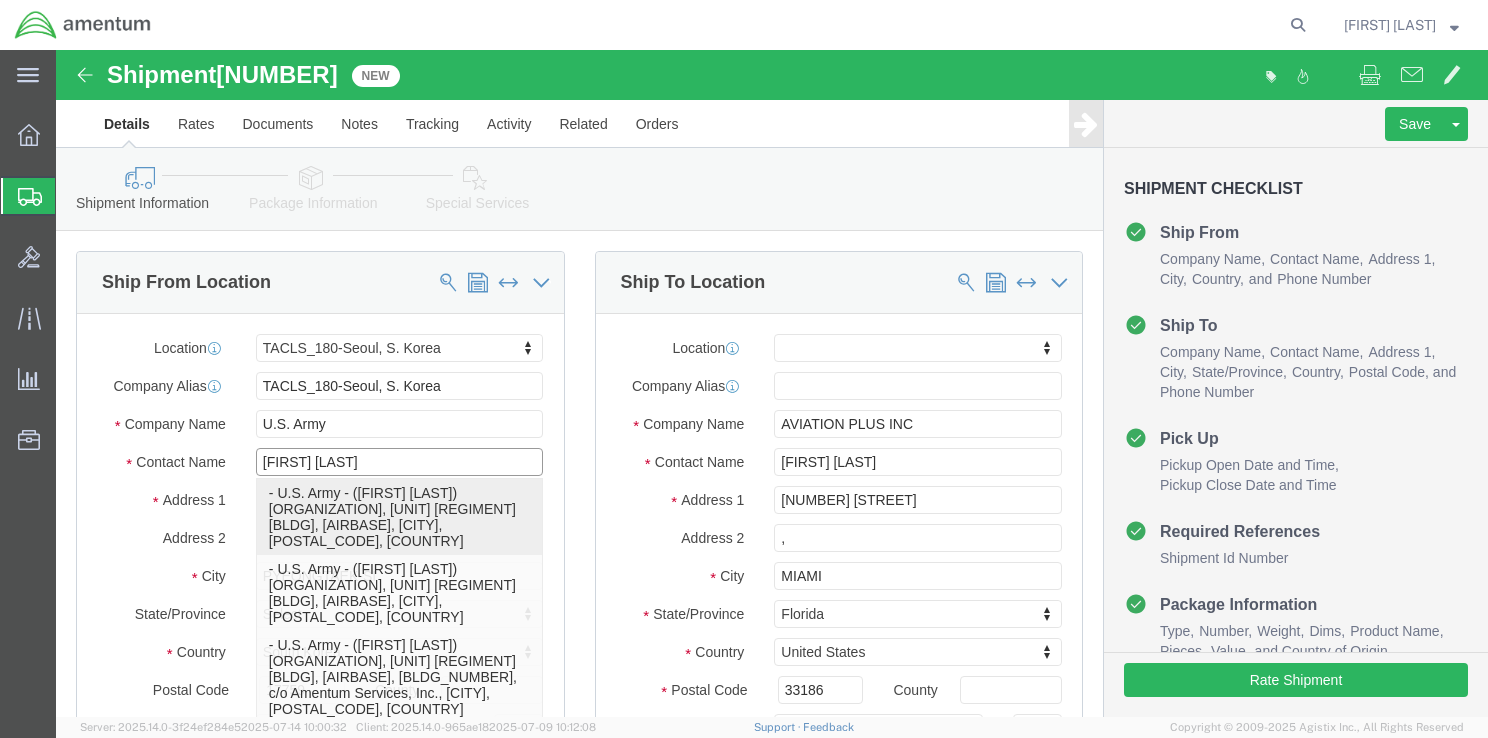 click on "- U.S. Army - ([FIRST] [LAST]) U.S ARMY, [UNIT] [REGIMENT] [BLDG], [AIRBASE], [CITY], [POSTAL_CODE], [COUNTRY]" 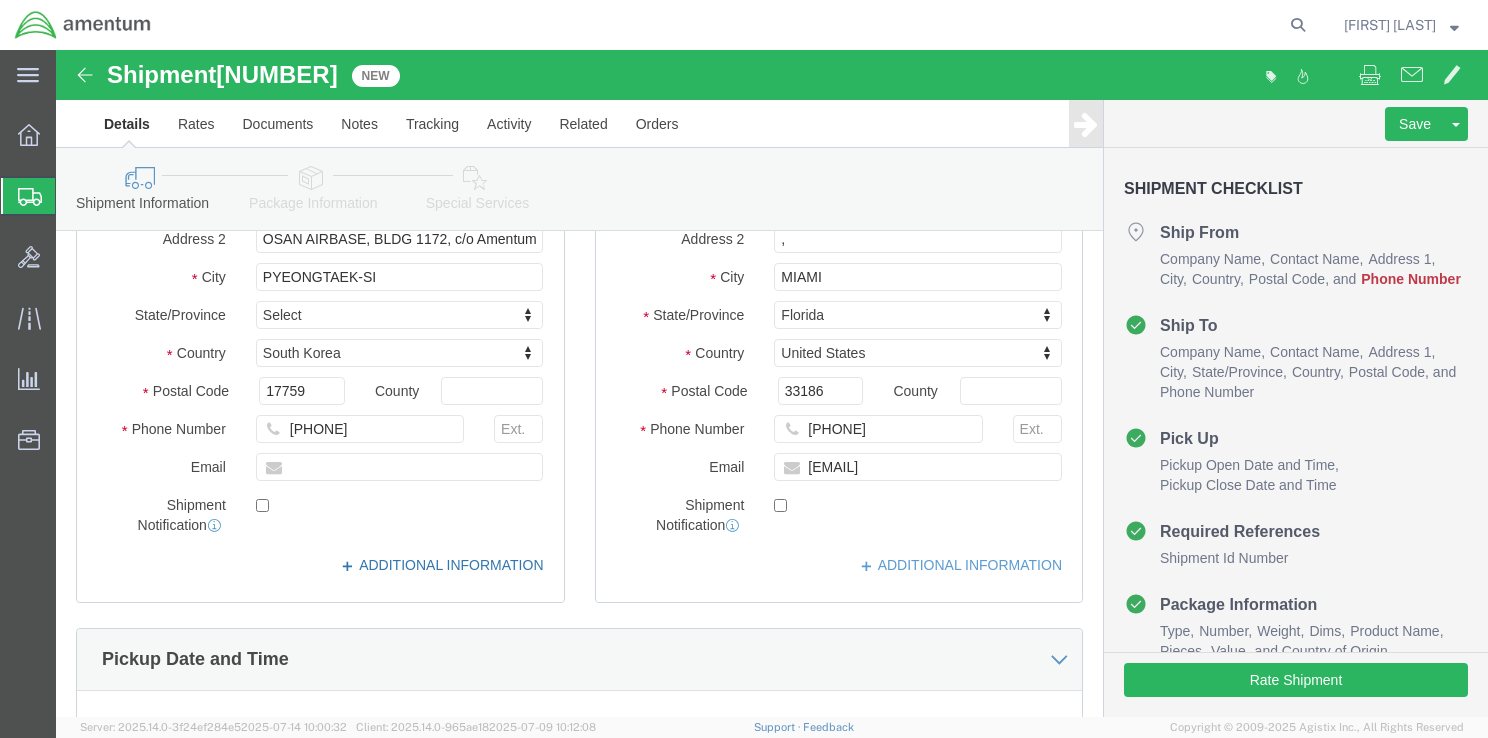 scroll, scrollTop: 300, scrollLeft: 0, axis: vertical 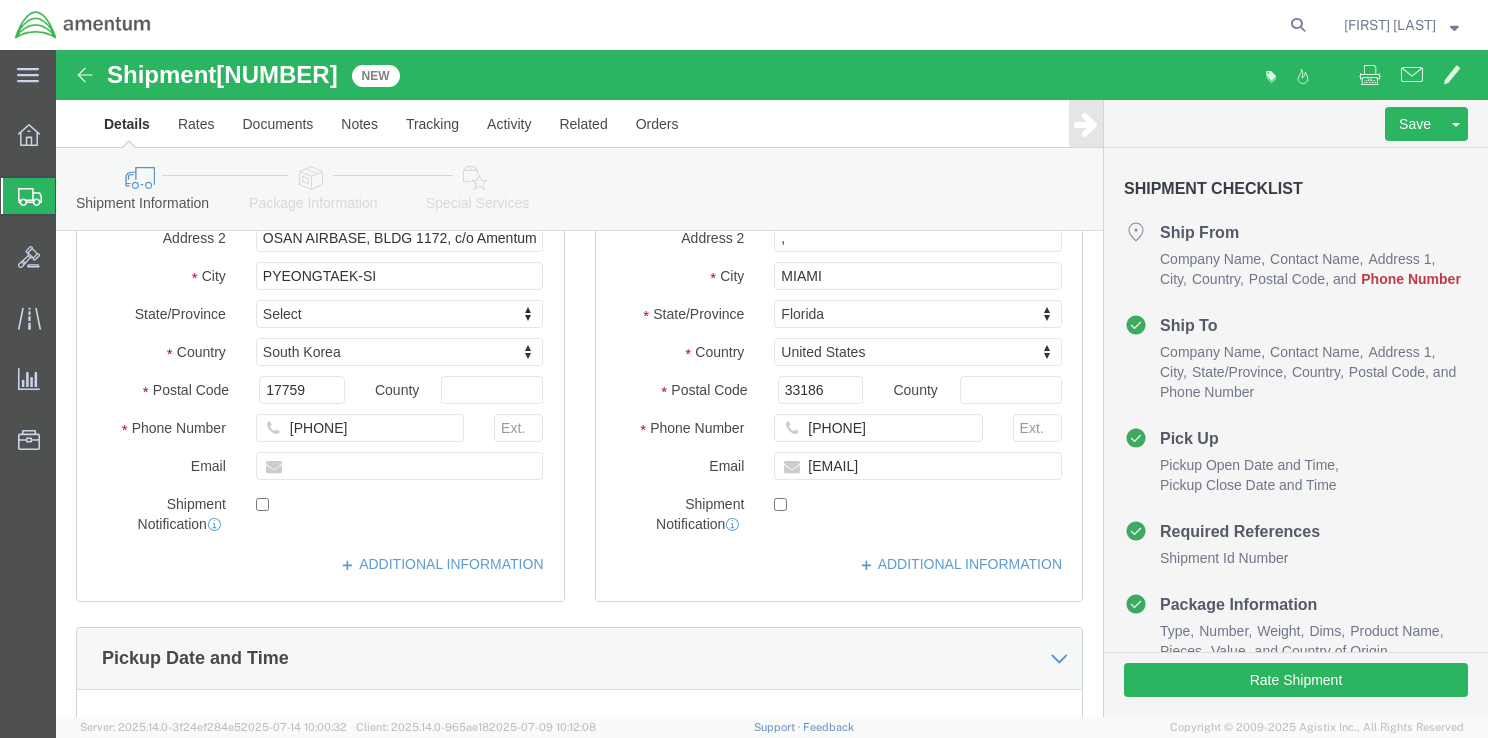 type on "[FIRST] [LAST]" 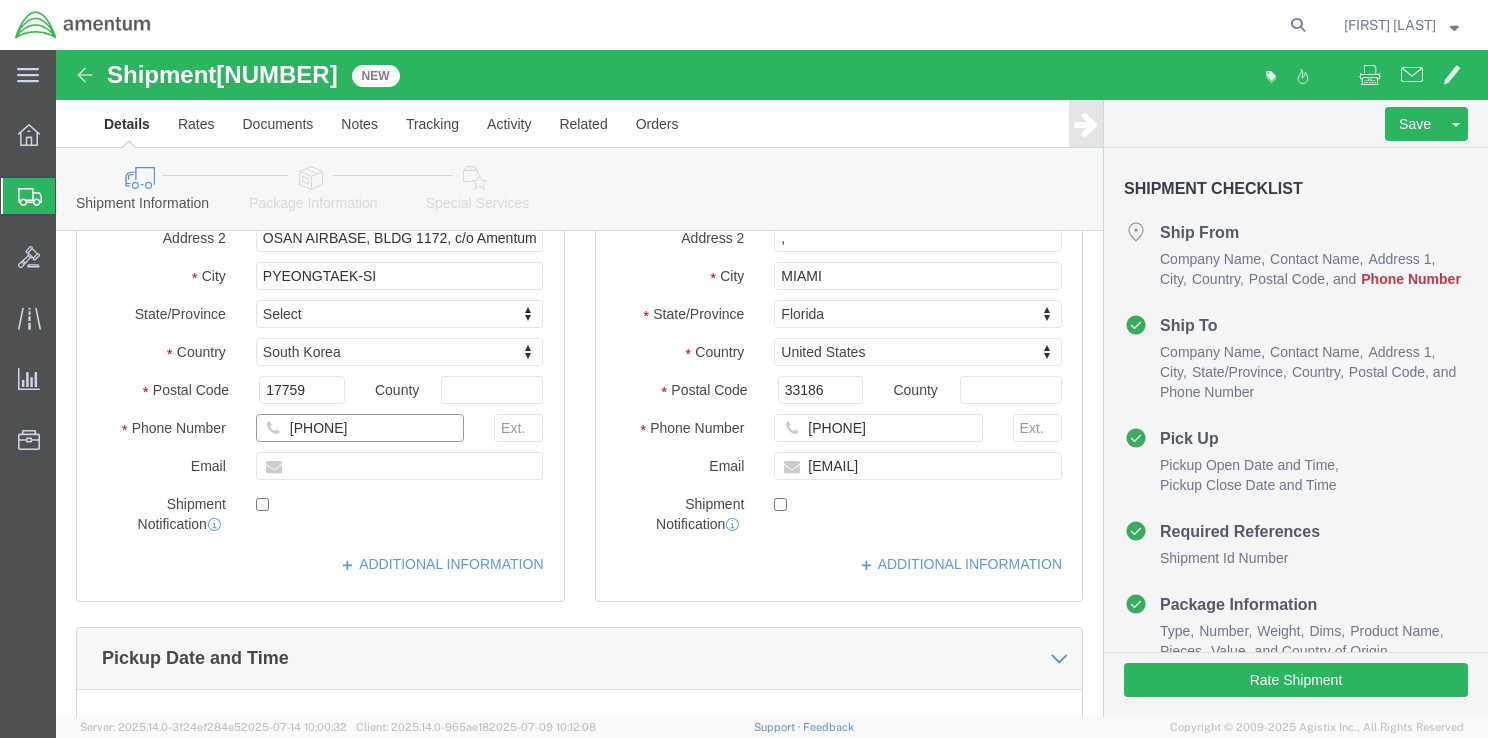 click on "[PHONE]" 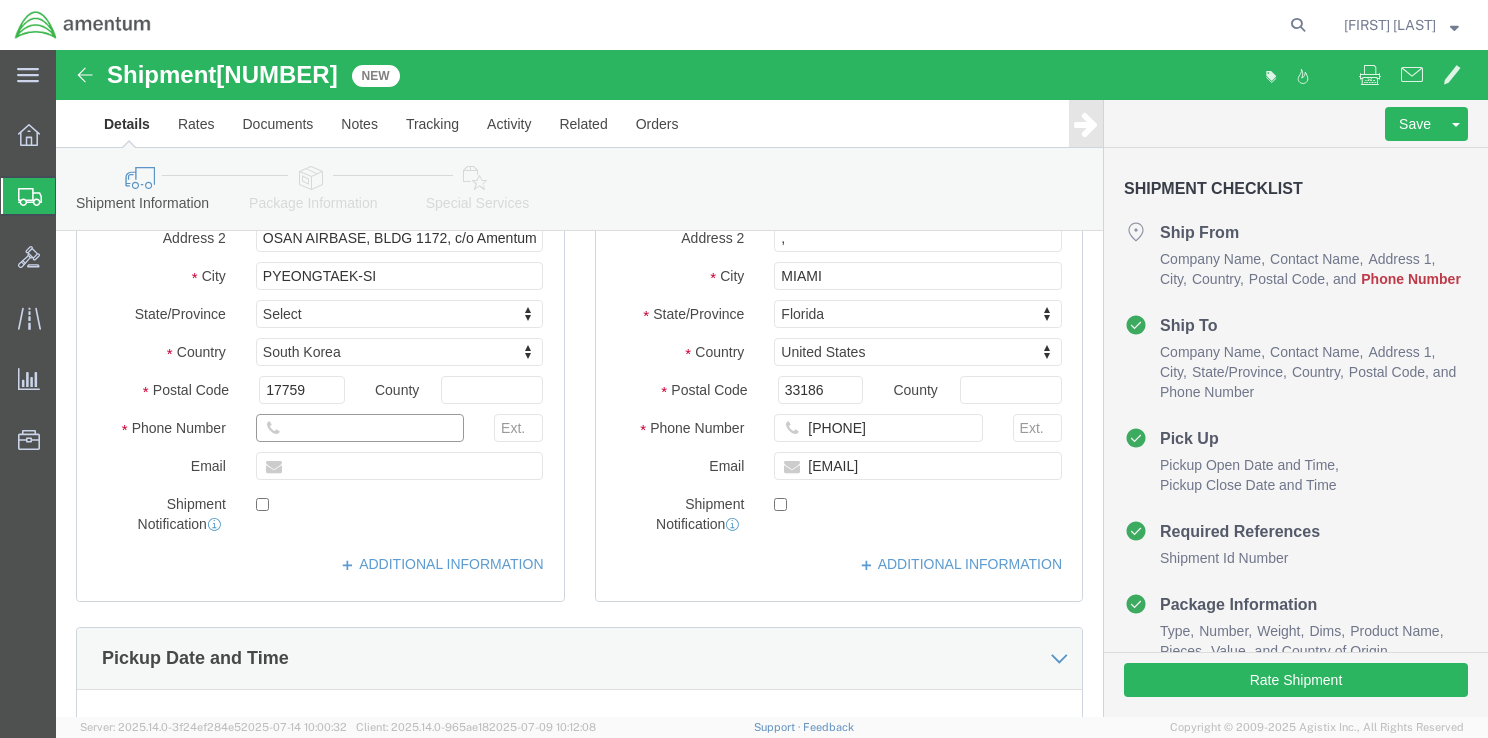 type on "[PHONE]" 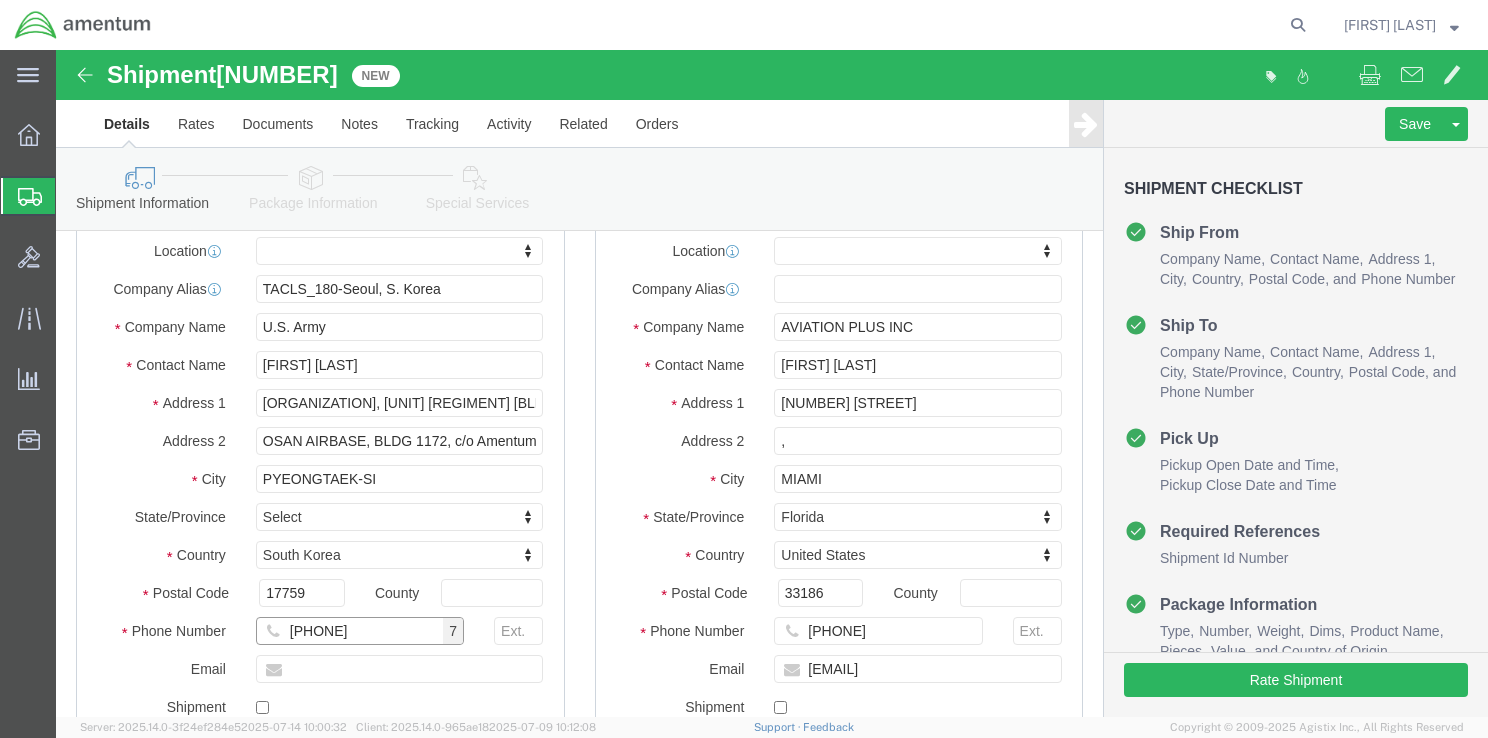 scroll, scrollTop: 0, scrollLeft: 0, axis: both 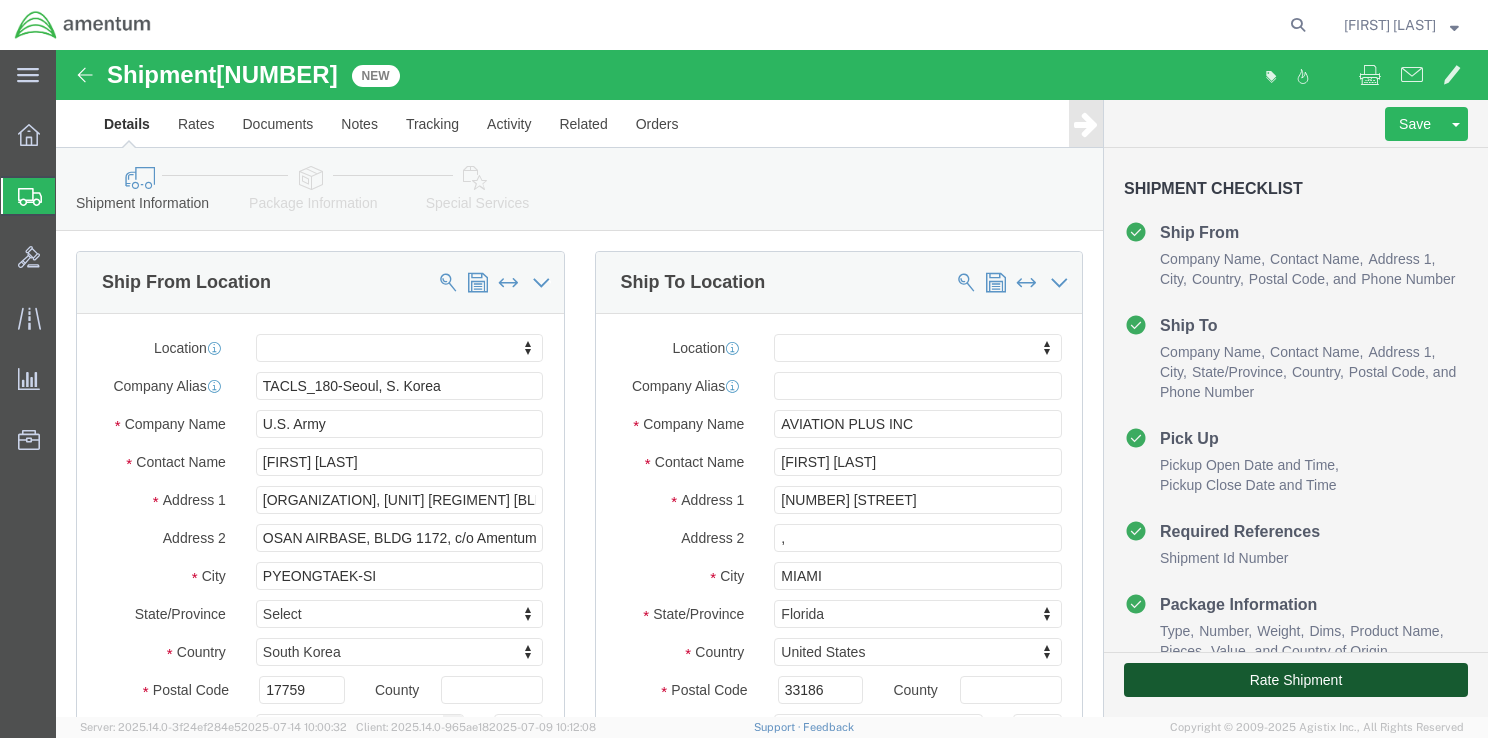 click on "Rate Shipment" 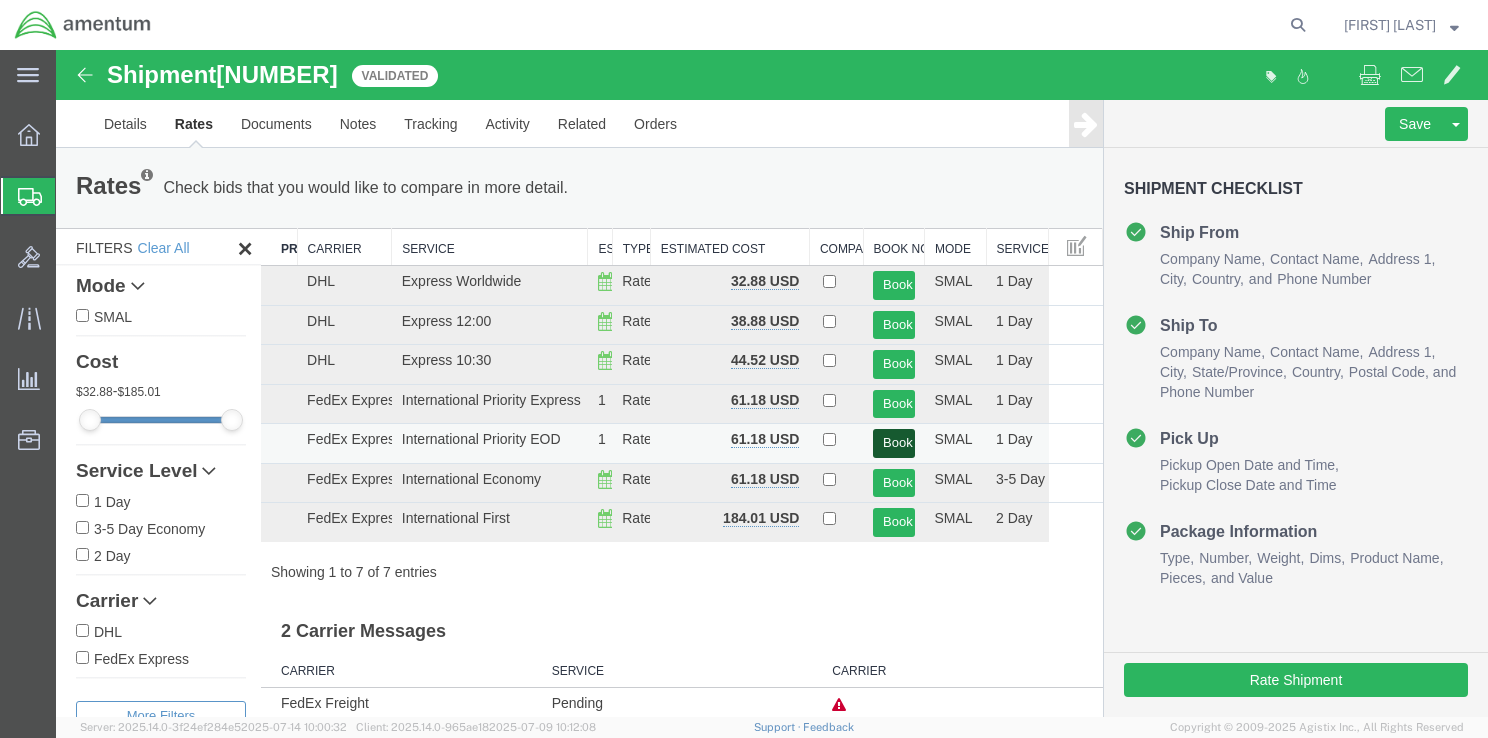 click on "Book" at bounding box center [893, 443] 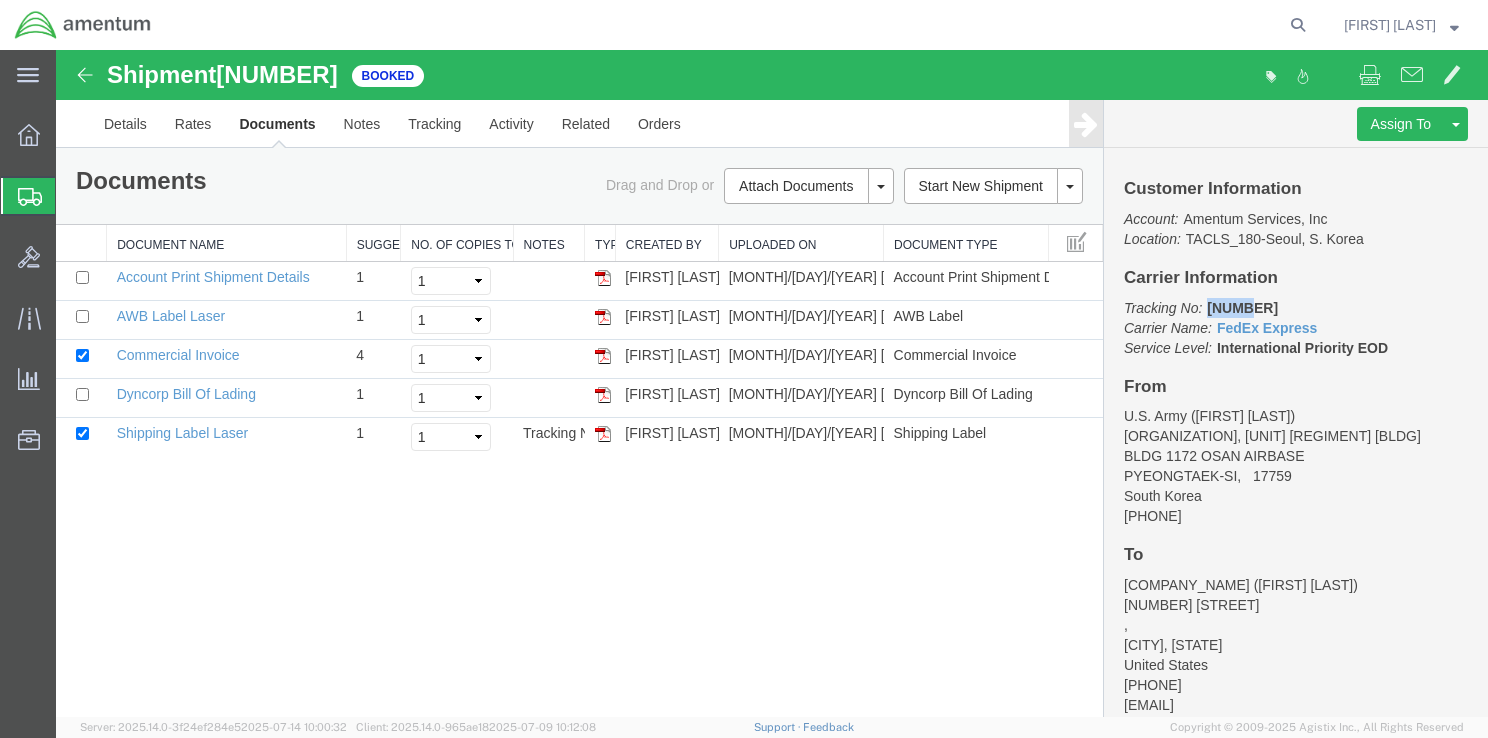 drag, startPoint x: 1294, startPoint y: 307, endPoint x: 1307, endPoint y: 307, distance: 13 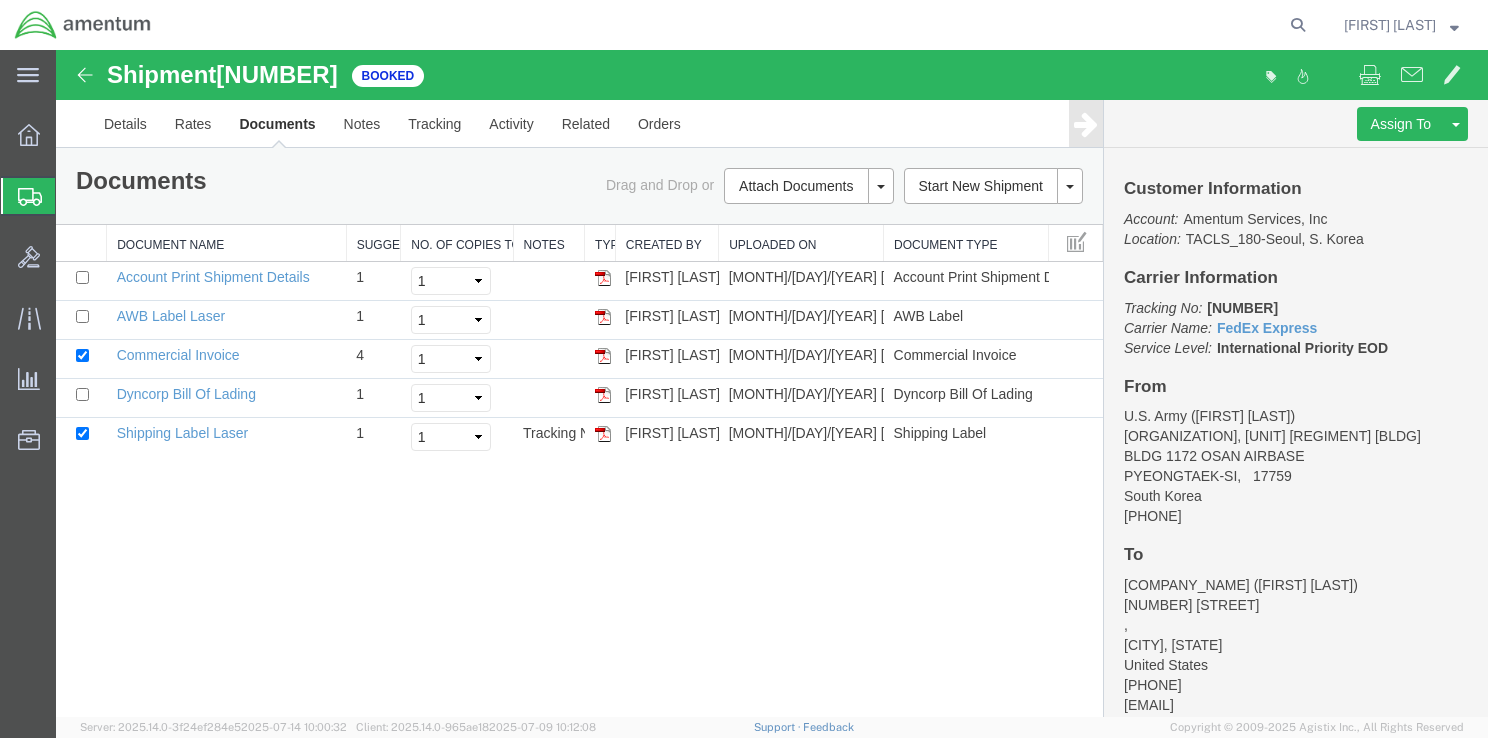 drag, startPoint x: 1307, startPoint y: 307, endPoint x: 990, endPoint y: 534, distance: 389.89487 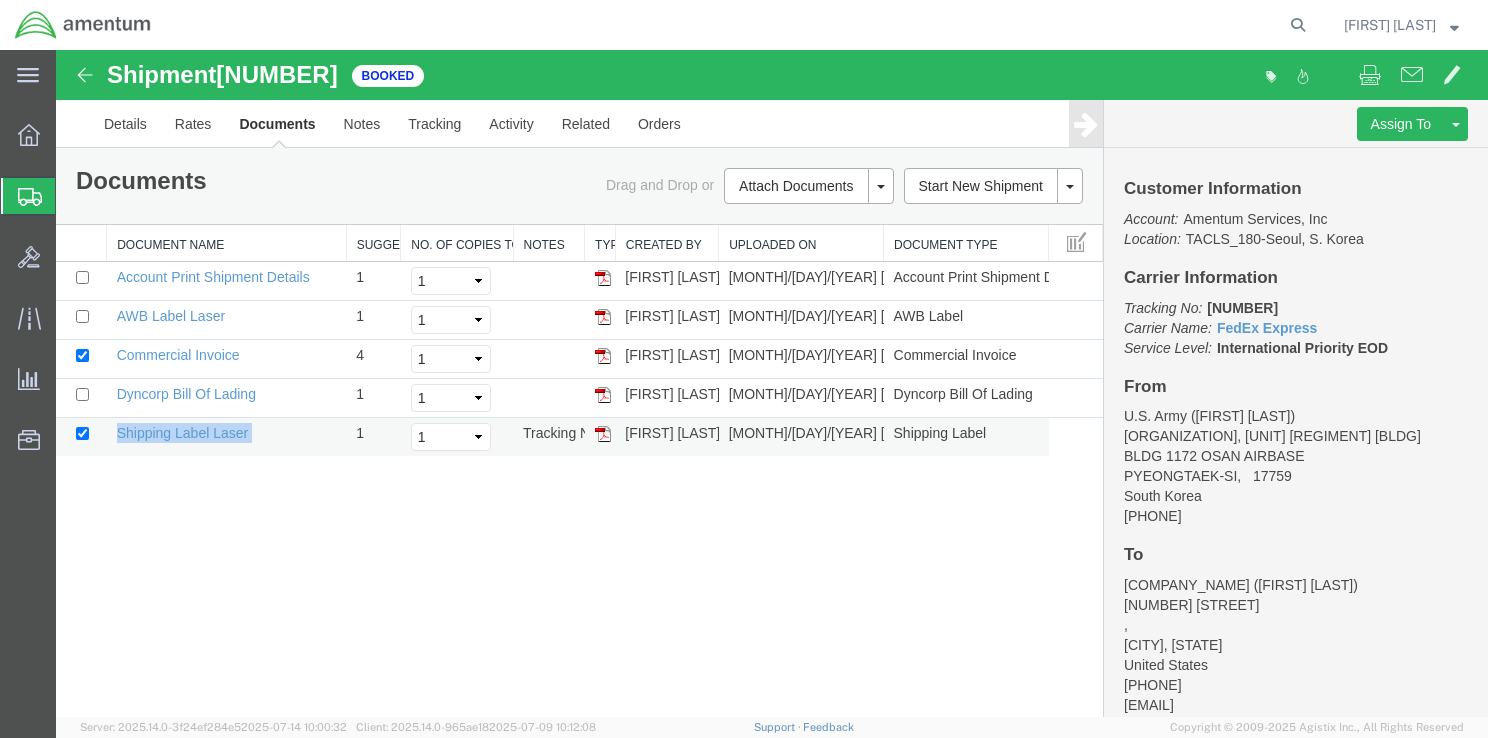 drag, startPoint x: 260, startPoint y: 434, endPoint x: 115, endPoint y: 434, distance: 145 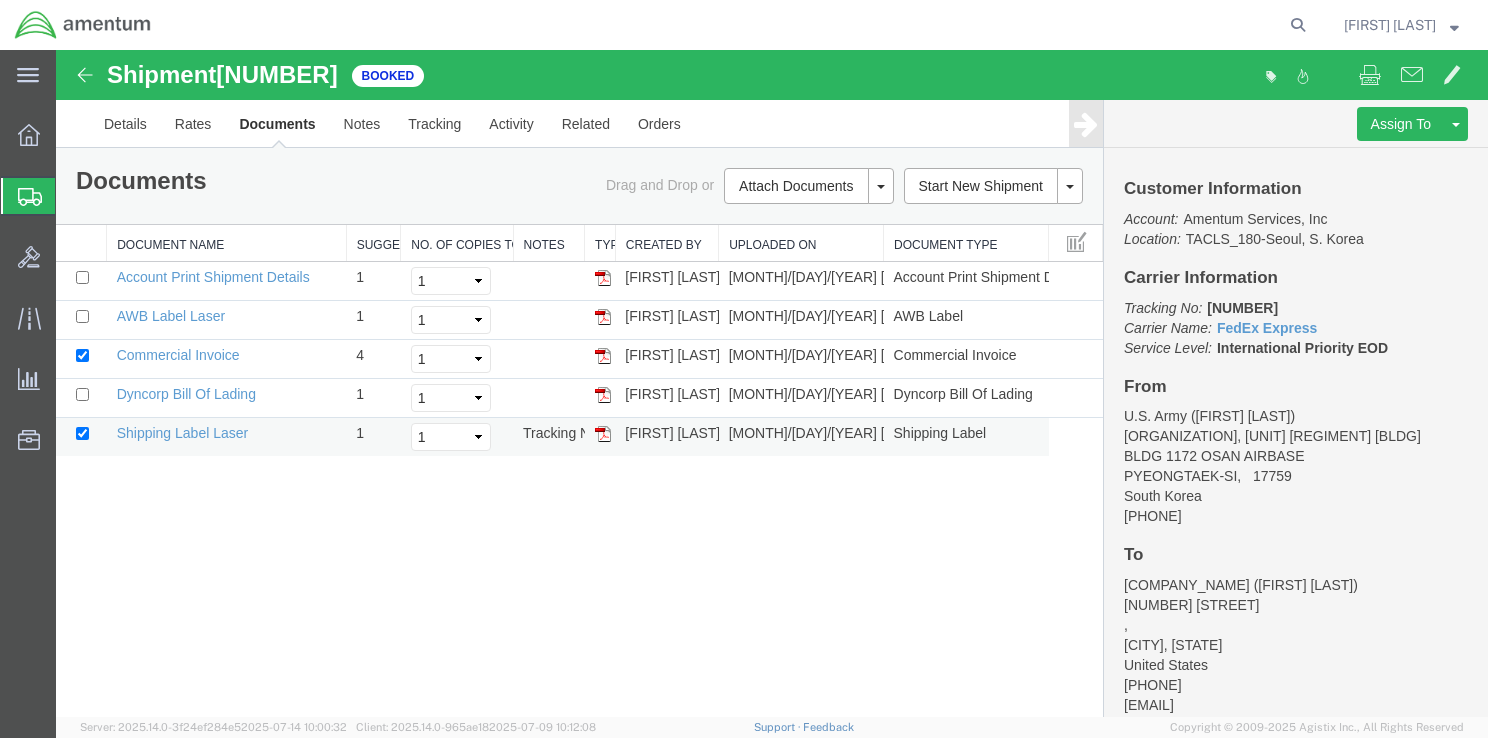 click at bounding box center (600, 437) 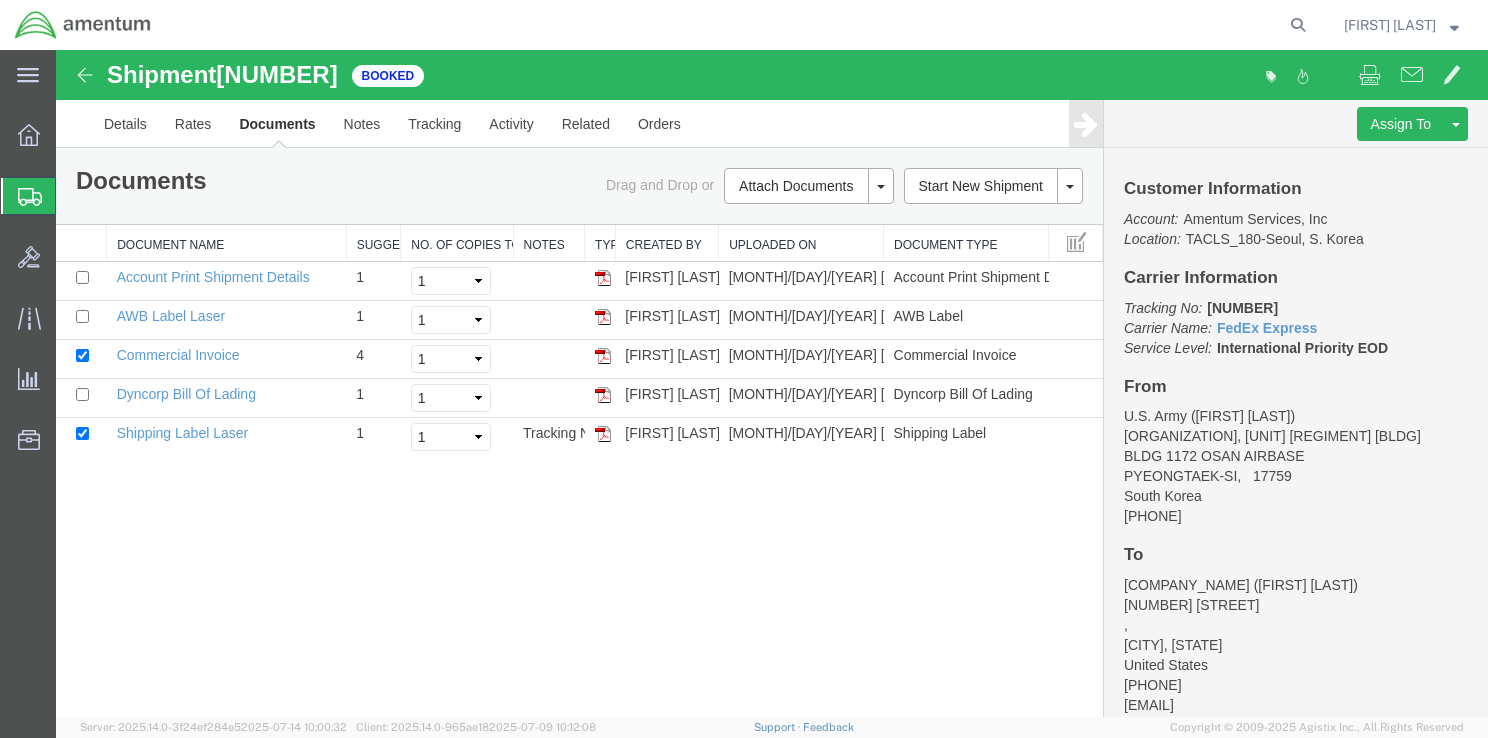 click at bounding box center [603, 434] 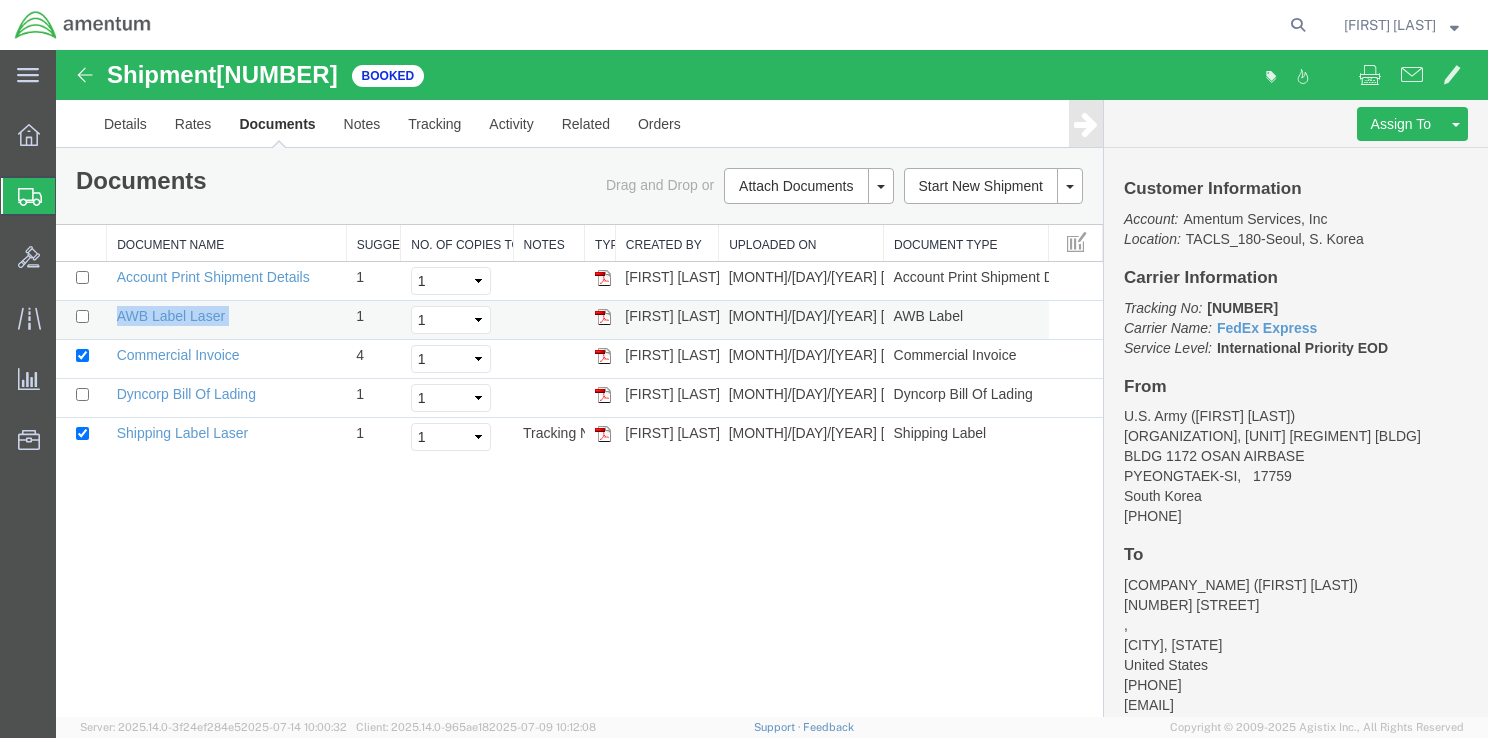 drag, startPoint x: 229, startPoint y: 318, endPoint x: 115, endPoint y: 323, distance: 114.1096 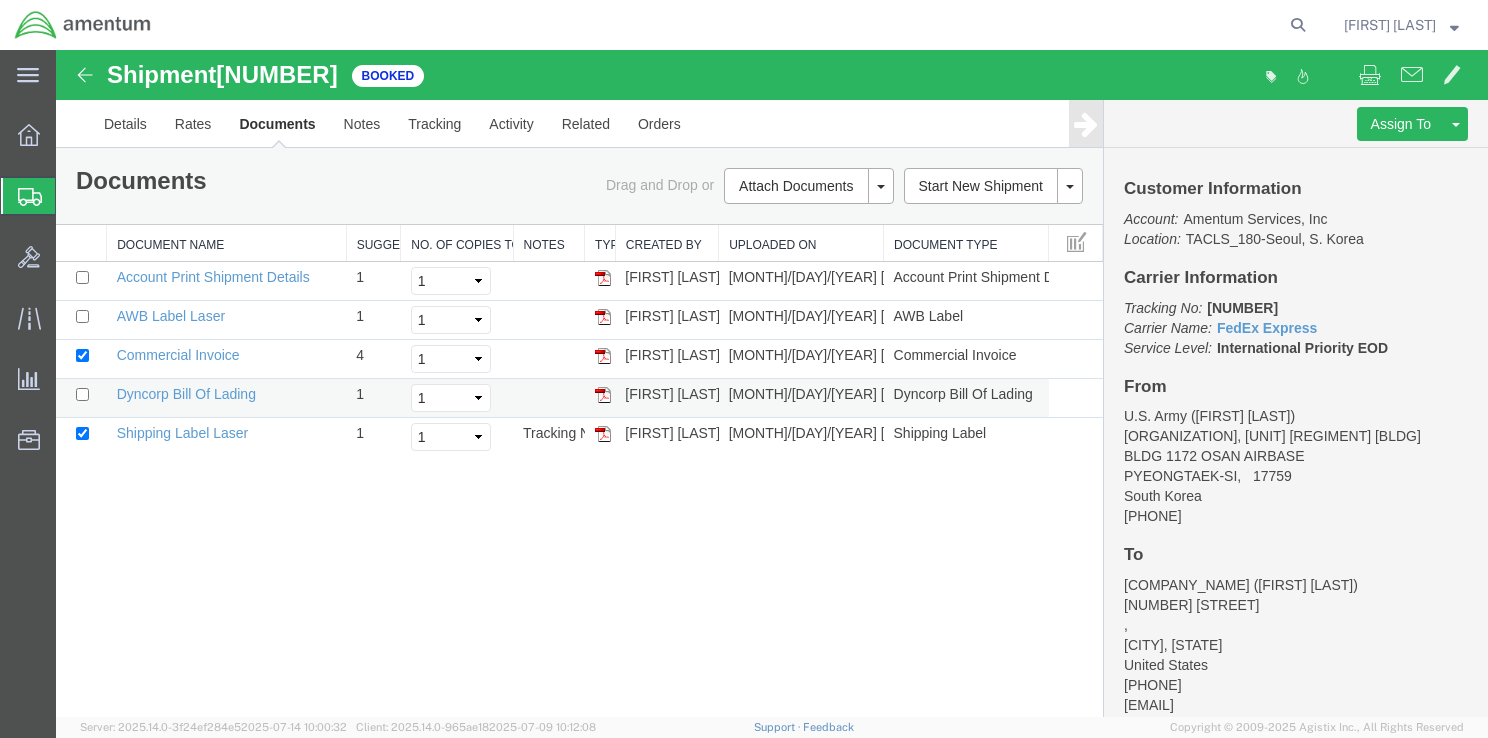 click on "Dyncorp Bill Of Lading" at bounding box center (226, 398) 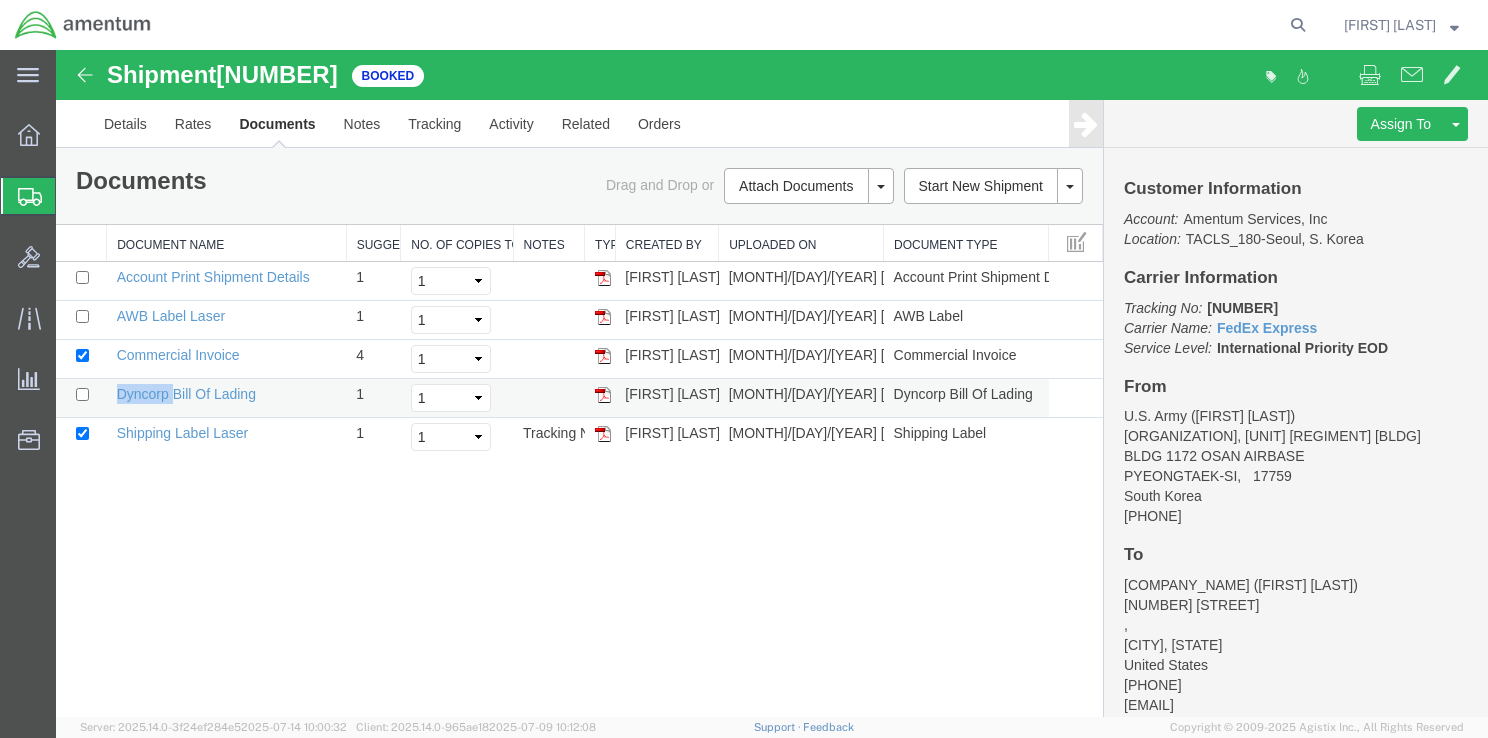 click on "Dyncorp Bill Of Lading" at bounding box center (226, 398) 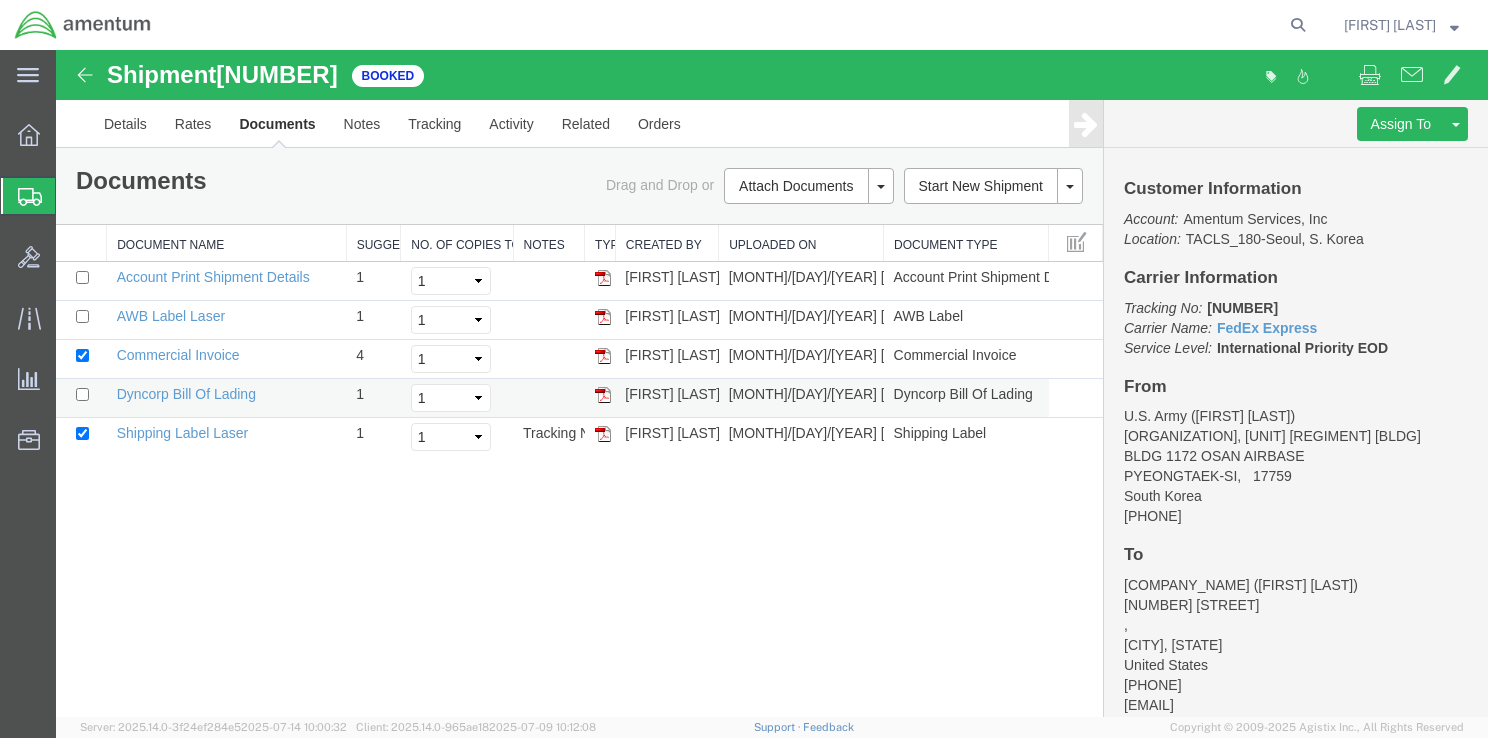 click at bounding box center (600, 398) 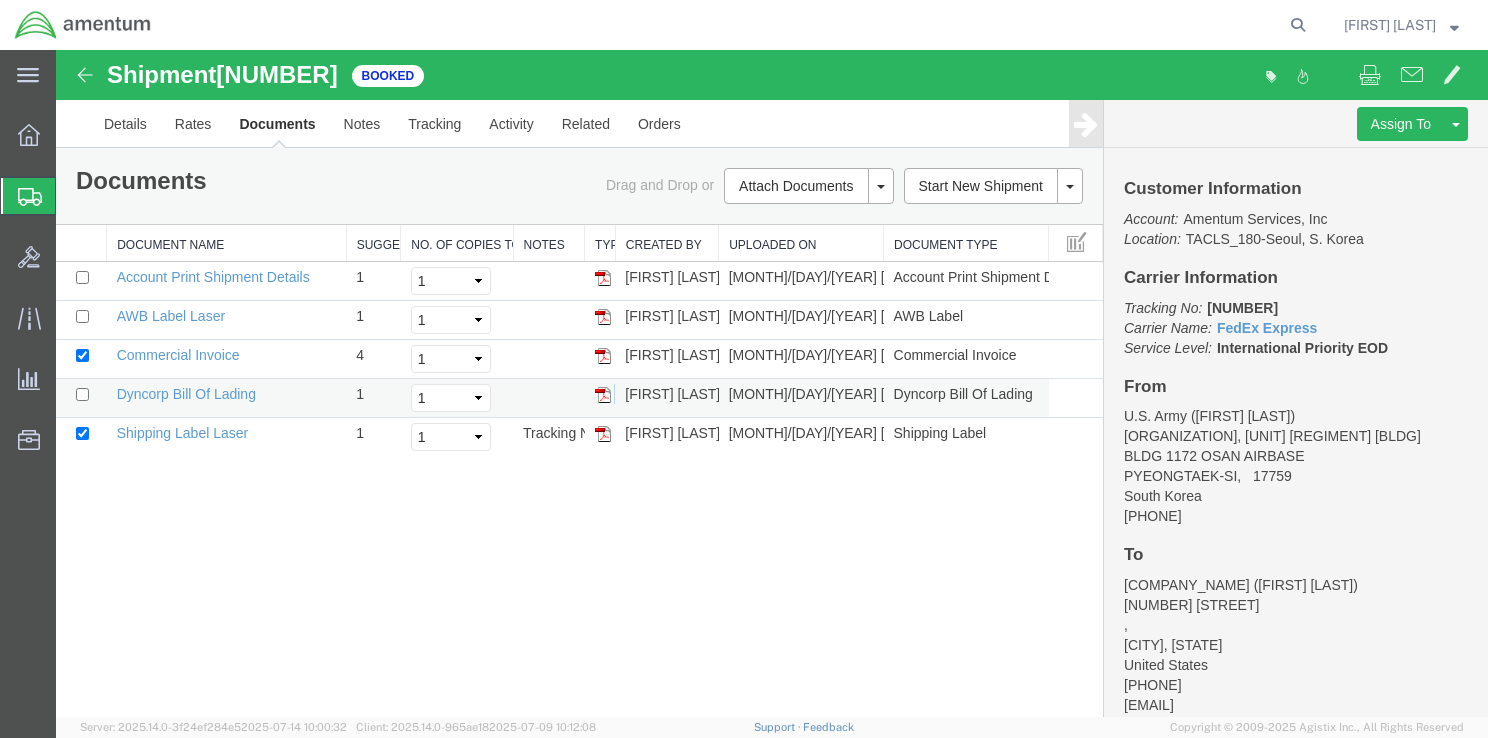 click at bounding box center (600, 398) 